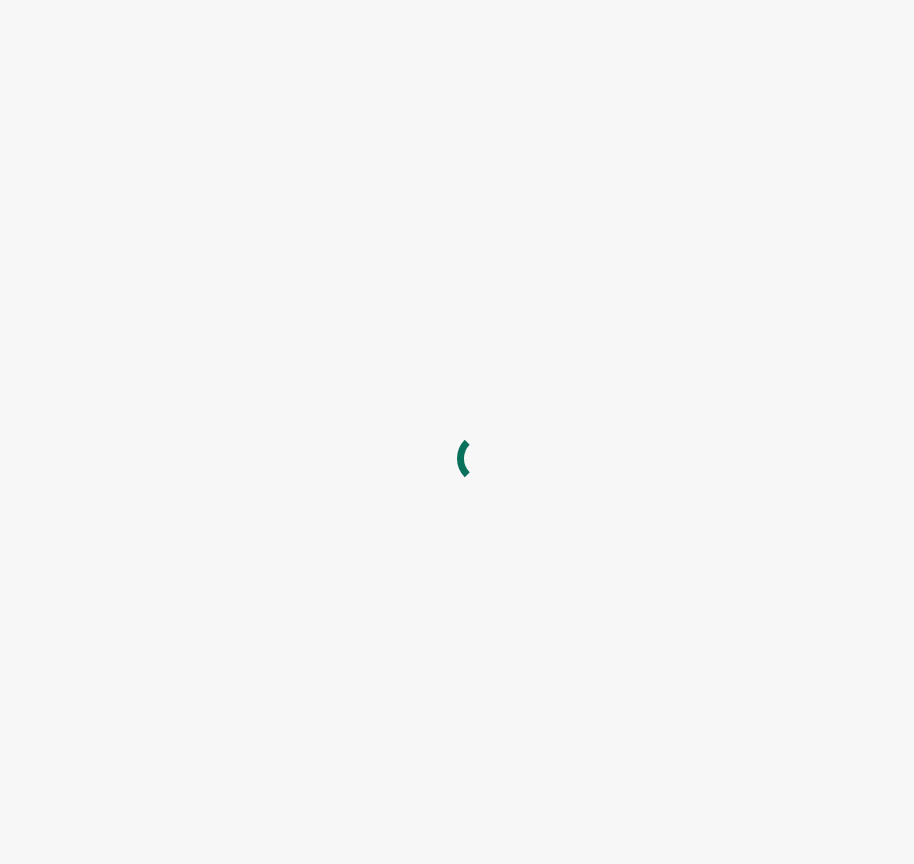 scroll, scrollTop: 0, scrollLeft: 0, axis: both 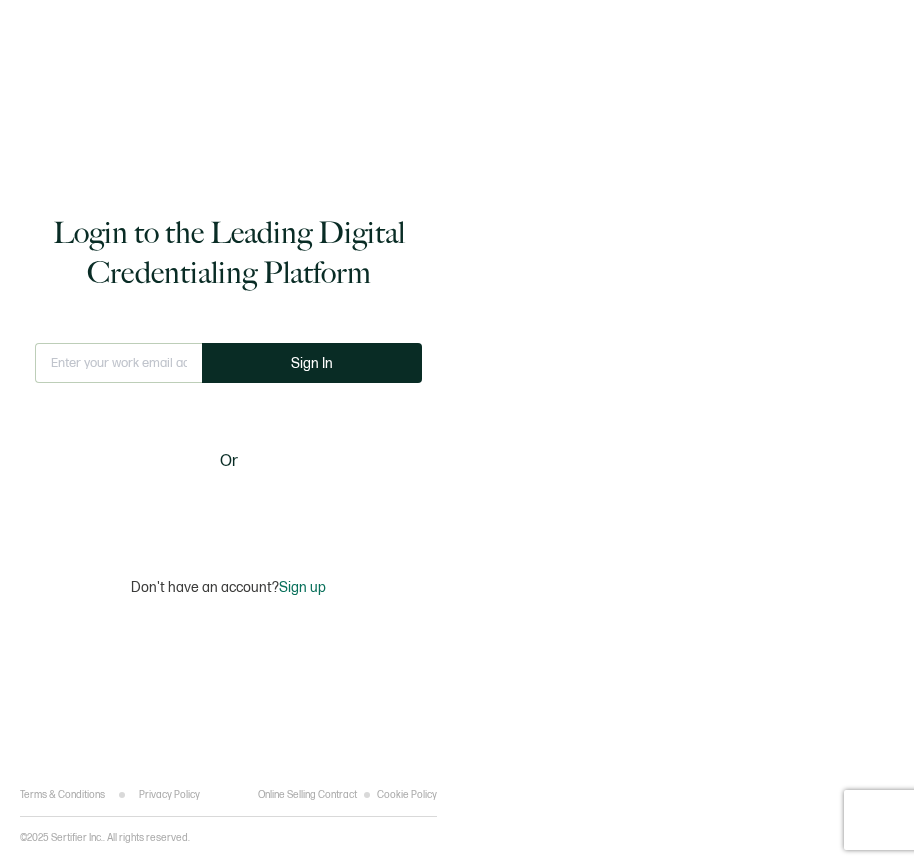 click at bounding box center (118, 363) 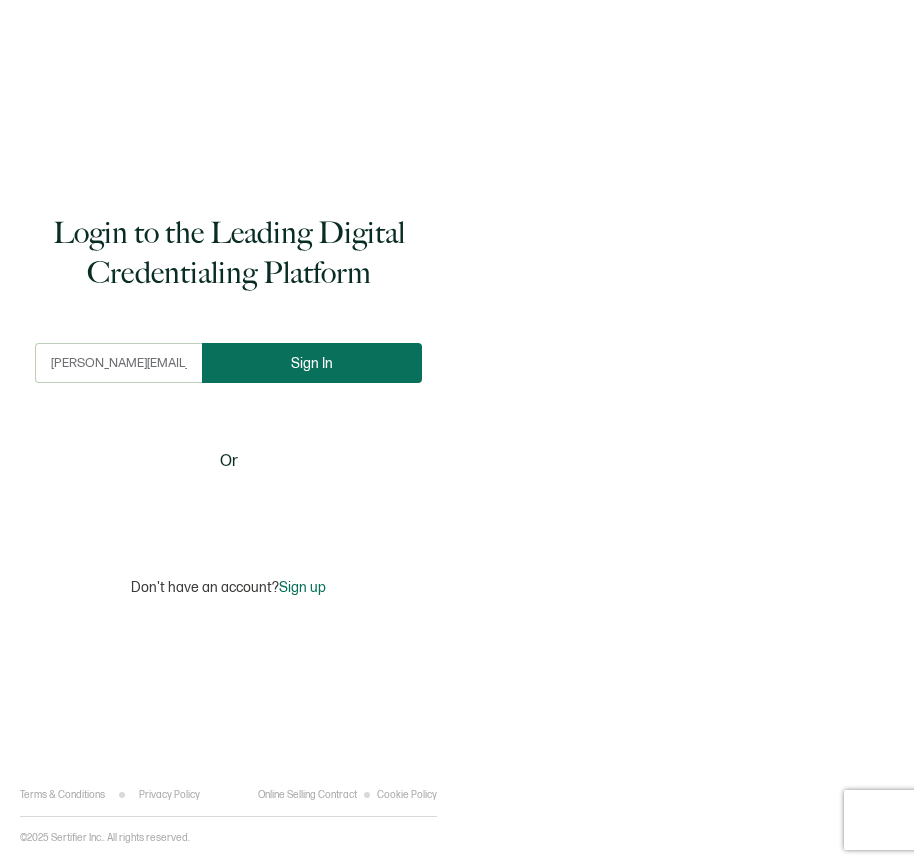 click on "Sign In" at bounding box center [312, 363] 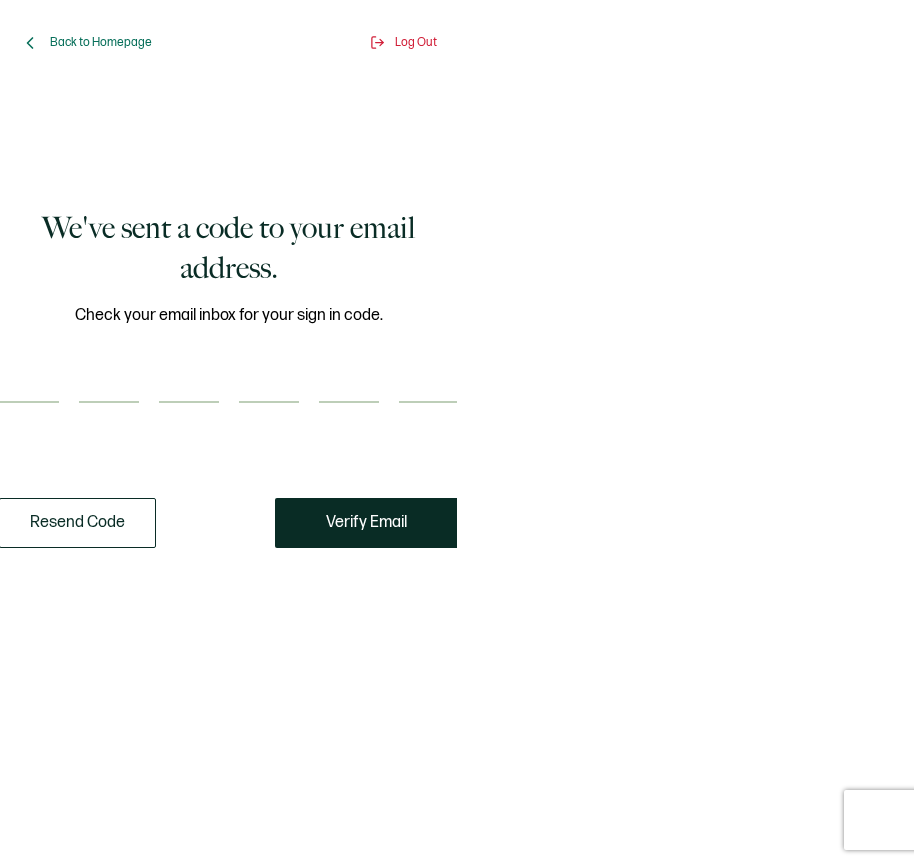 click at bounding box center (29, 383) 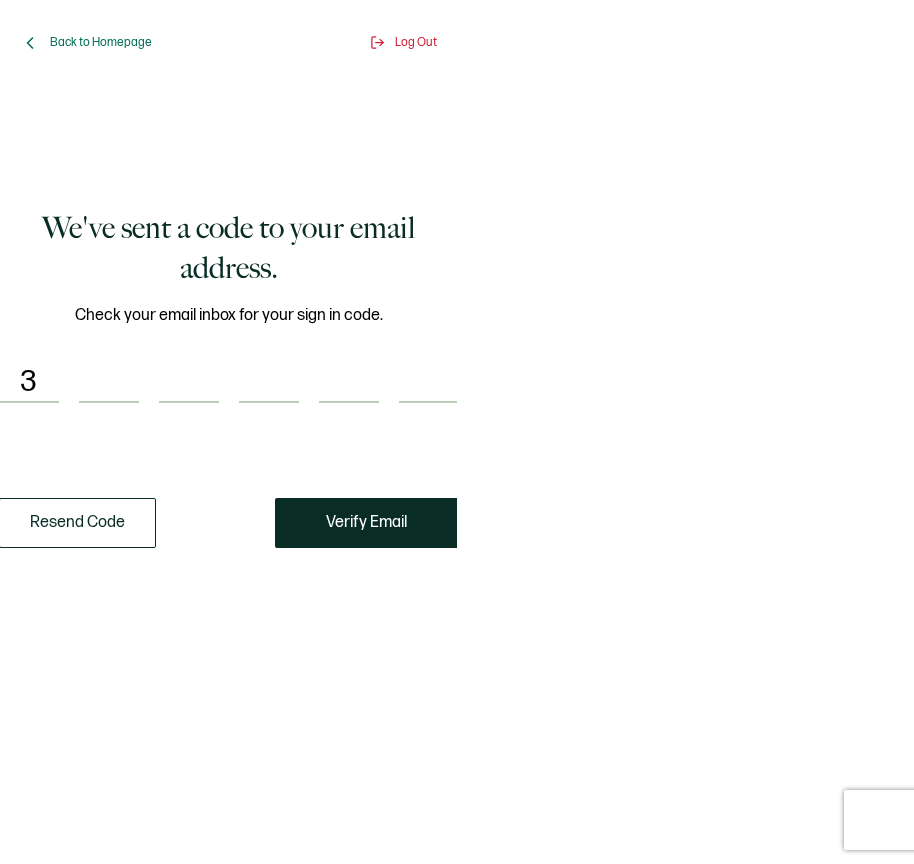type on "7" 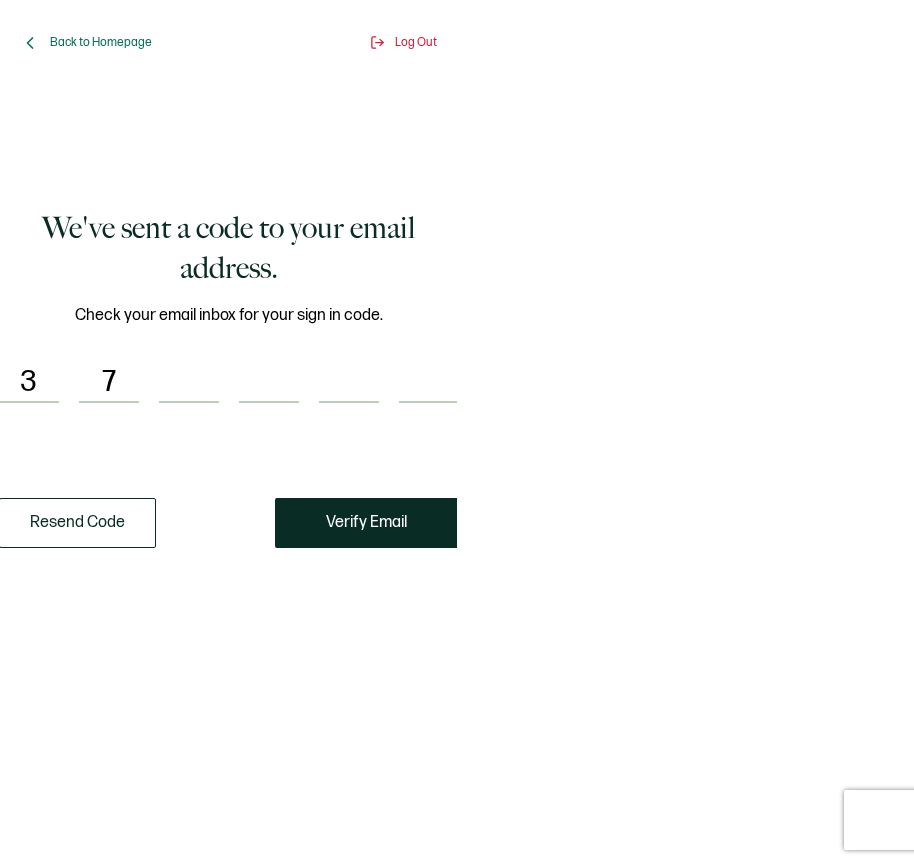 type on "8" 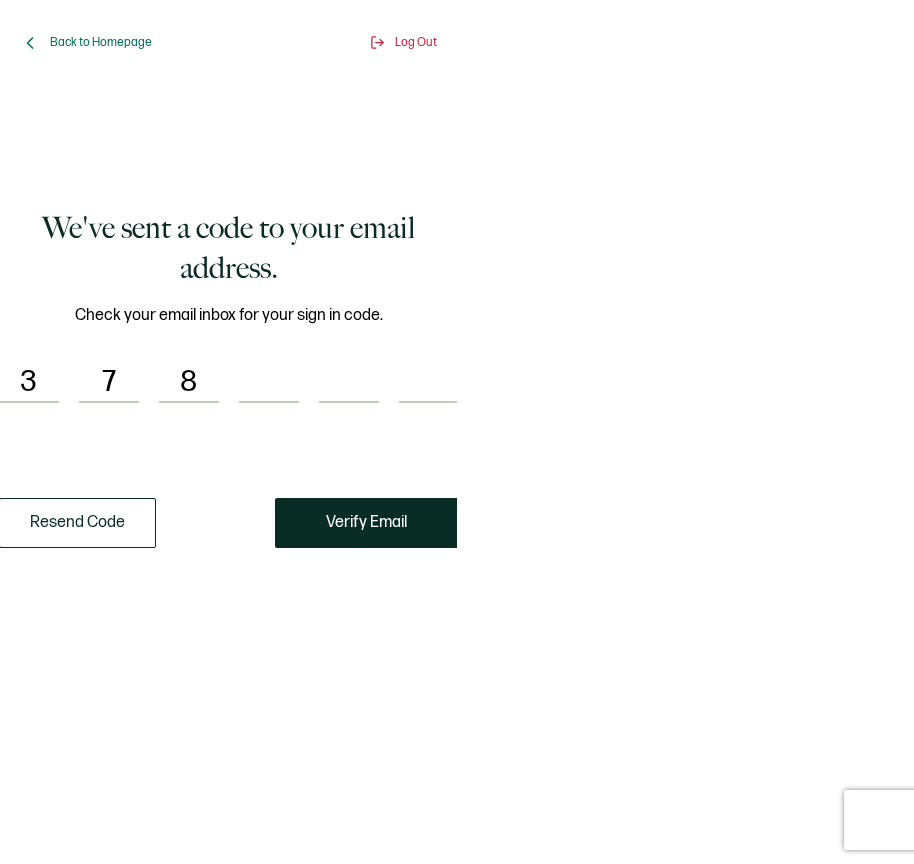 type on "0" 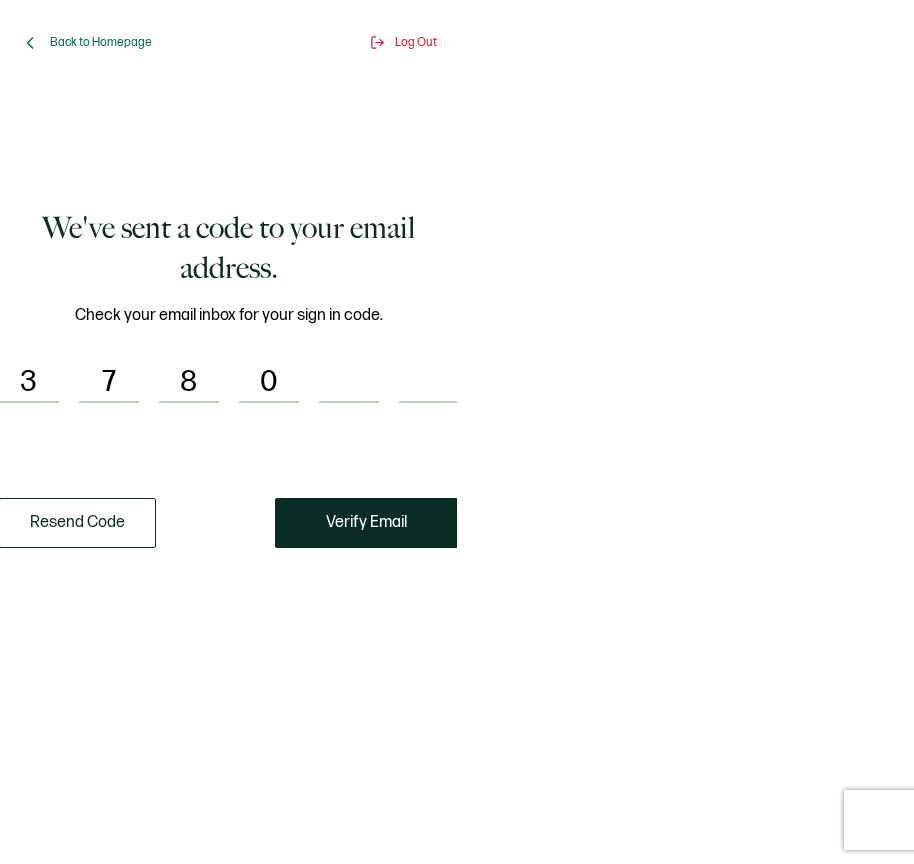 type on "7" 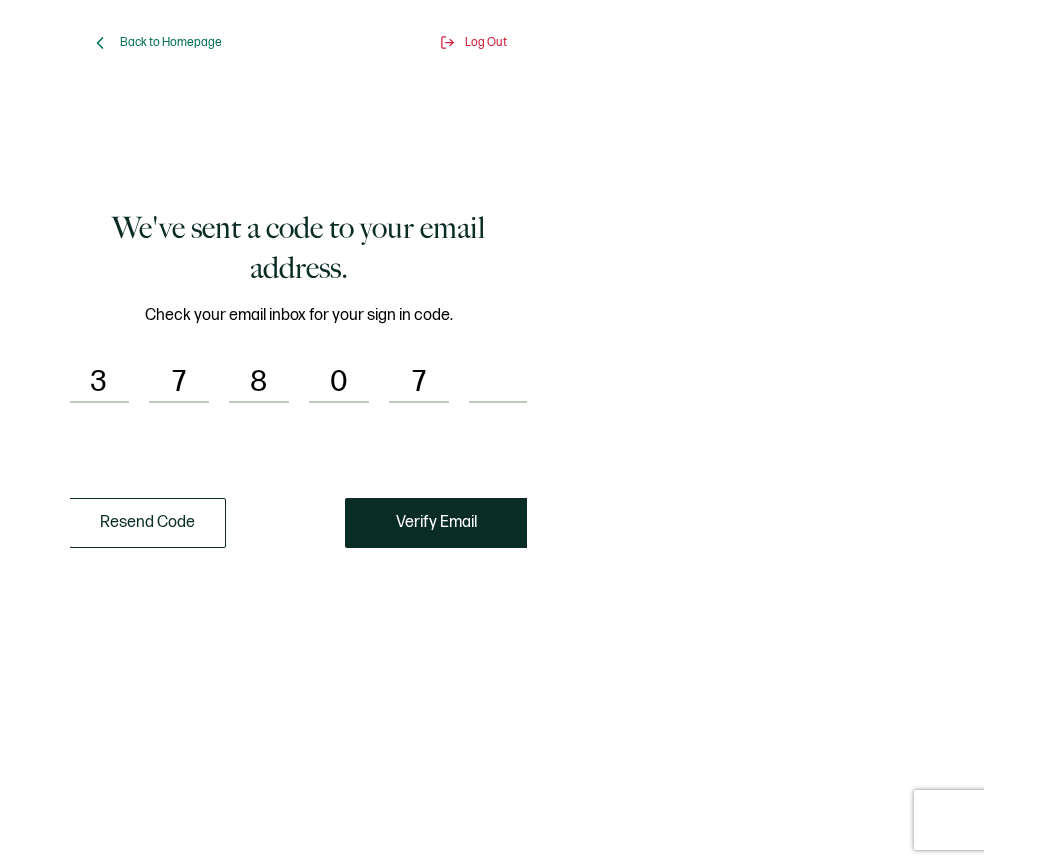 scroll, scrollTop: 0, scrollLeft: 1, axis: horizontal 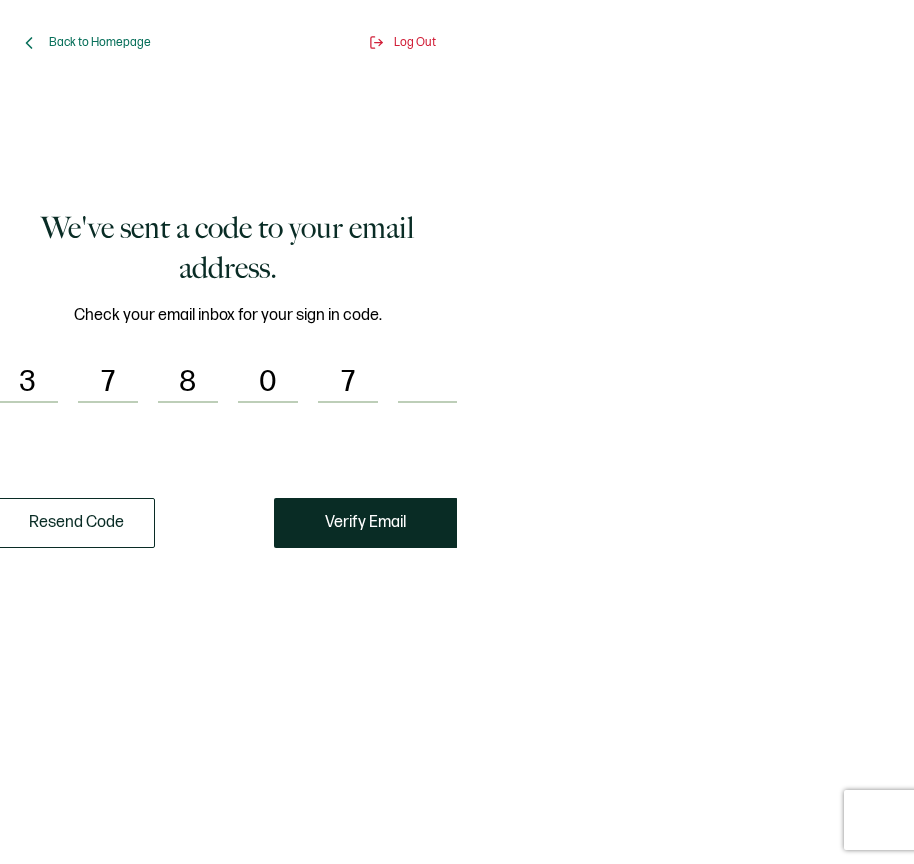 type on "5" 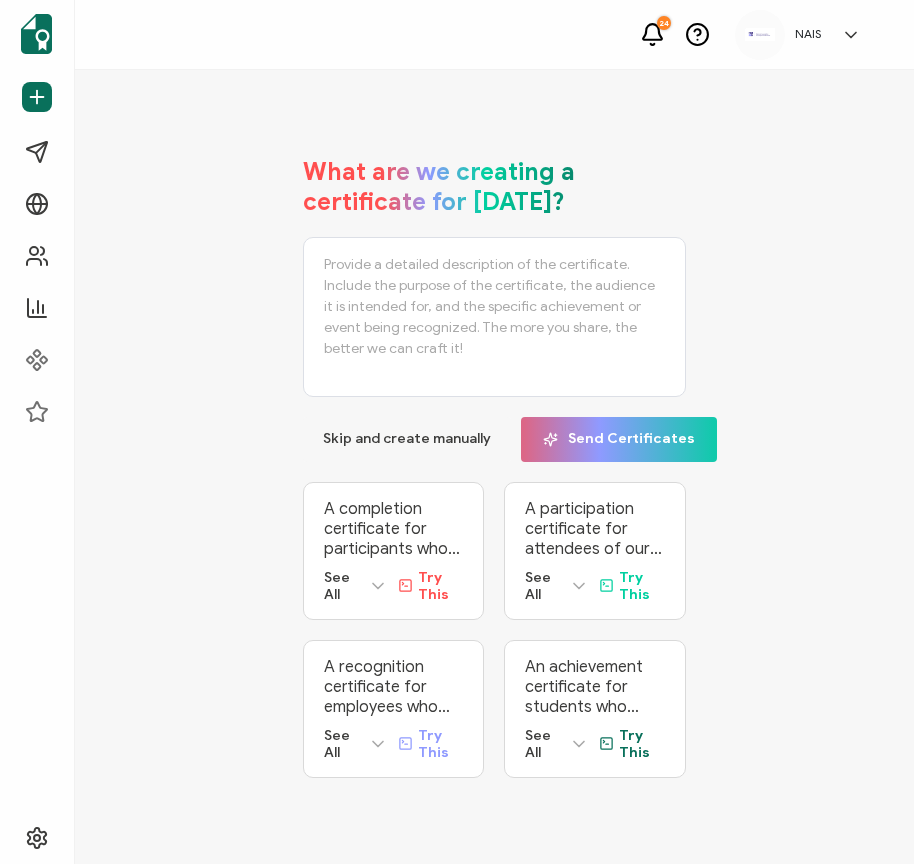 click on "What are we creating a certificate for [DATE]?
Skip and create manually
Send Certificates
A completion certificate for participants who have successfully finished our ‘Advanced Digital Marketing’ online course. This program is designed for marketing professionals looking to enhance their expertise in SEO, PPC, content marketing, and social media strategy. The certificate serves as a formal acknowledgment of their dedication, knowledge, and skill development, providing credibility in their professional journey.
See All       Try This
A recognition certificate for employees who have completed our six-month internal Leadership Development Program. This program equips emerging leaders with essential management skills, strategic decision-making abilities, and conflict-resolution techniques. The certificate acknowledges their commitment to professional growth and readiness to take on leadership roles within the organization.
See All" at bounding box center [494, 467] 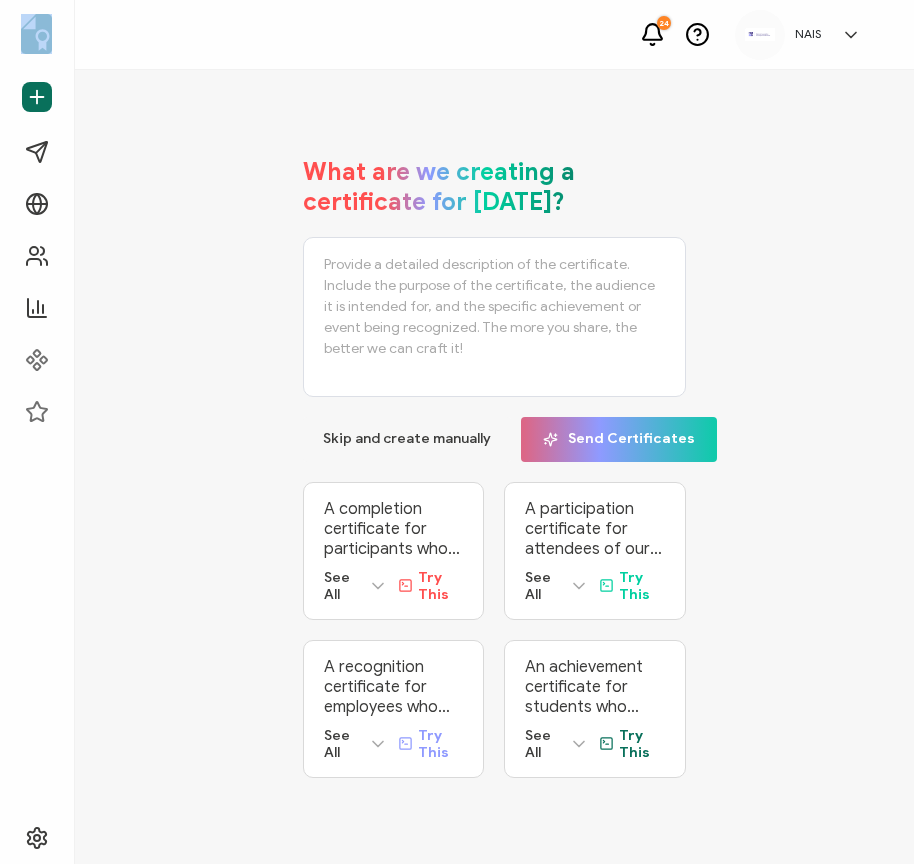 click on "24
NAIS
[PERSON_NAME]
[PERSON_NAME][EMAIL_ADDRESS][DOMAIN_NAME]
ID:
98679893
NAIS
Create Organization
Organization Settings
Log Out
Complete Your Journey         Complete your organization profile       View analytics page
Customize credential website
Customize issuer profile
Start your subscription           Complete your organization profile       View analytics page" at bounding box center (457, 432) 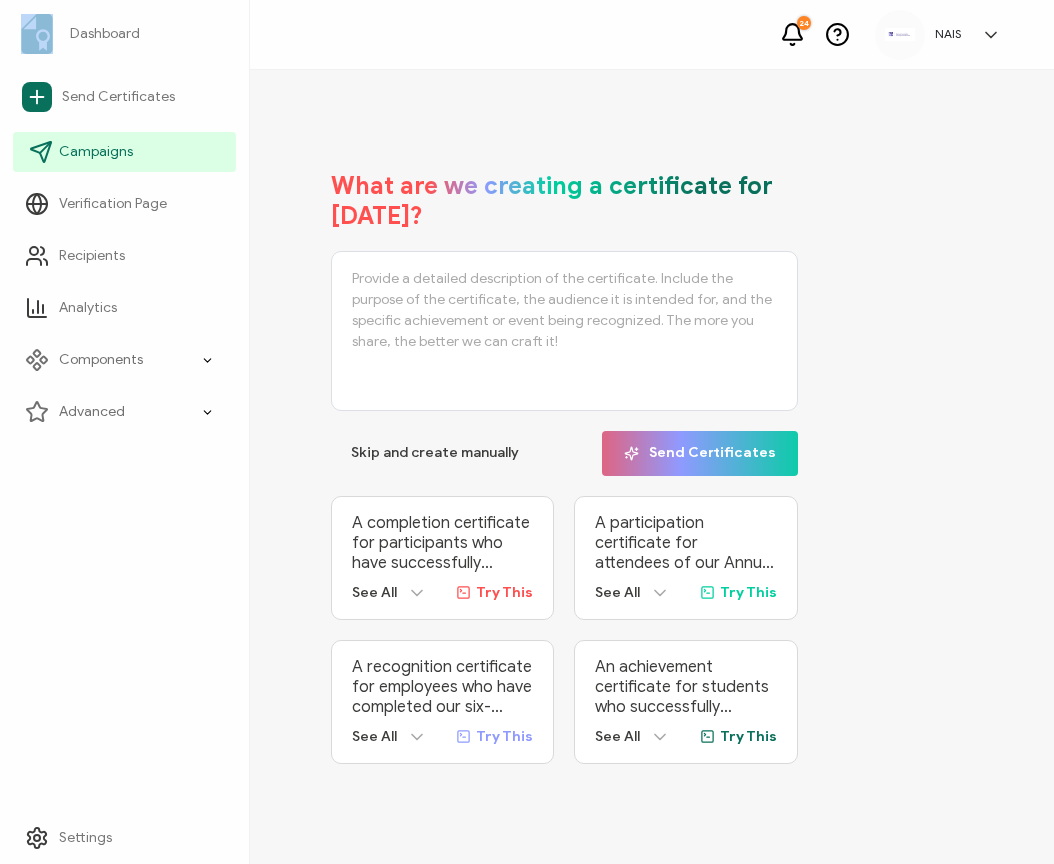 click on "Campaigns" at bounding box center [96, 152] 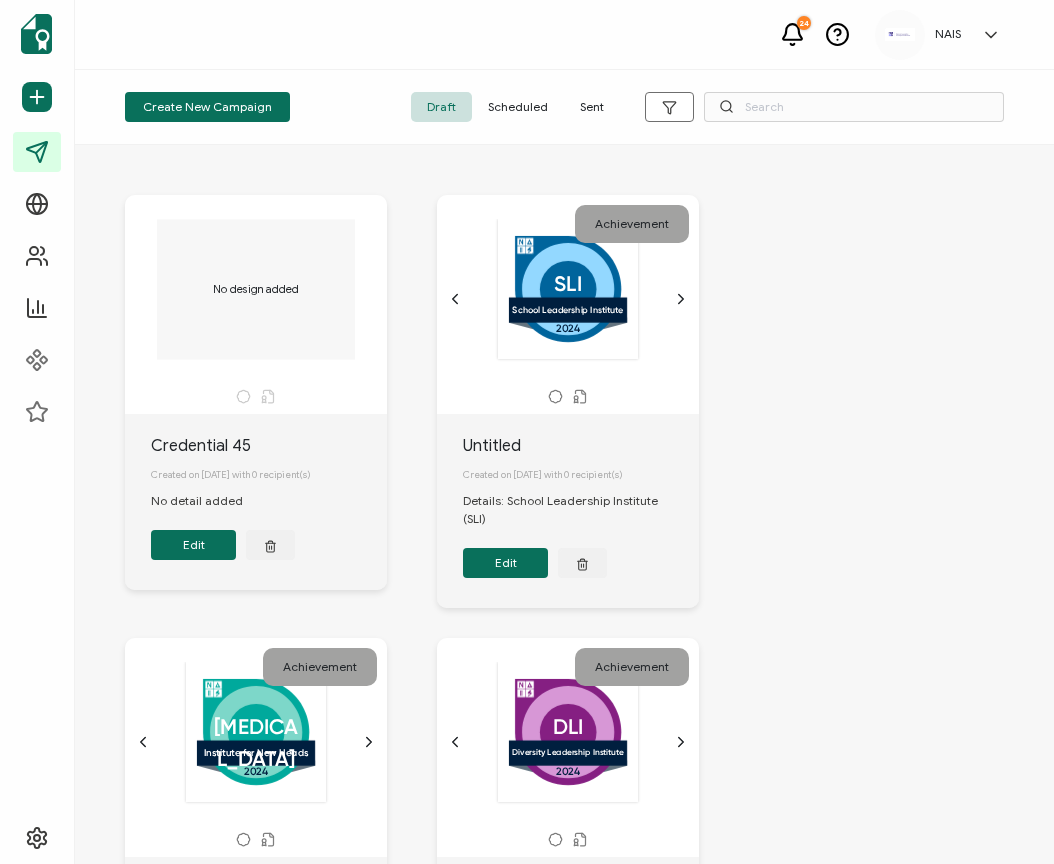 click on "No design added
Credential 45   Created on [DATE] with 0 recipient(s)
No detail added
Edit
Achievement
.uuid-e0167db1-c400-465b-bddd-c50bfc339371{}.uuid-efc37302-9416-4d3d-8d4c-a6863c4fcee5{}.uuid-20067608-6a85-48d9-bf11-15c8ec6f6bba{}.uuid-d8dcde2a-8071-4904-afcf-42bd5748fbe8{}.uuid-ef0c07af-1785-4dec-bbdf-37cd261421af{}       2024         School Leadership Institute
SLI                       In recognition of       The recipient’s full name, which will be automatically filled based on the information uploaded when adding recipients or lists.   [[DOMAIN_NAME]]         For the successful completion of the
[DATE]-[DATE] NAIS Board Chair Circles                           [PERSON_NAME], President, NAIS                           BOARD CHAIR CIRCLES FACILITATOR" at bounding box center [564, 1285] 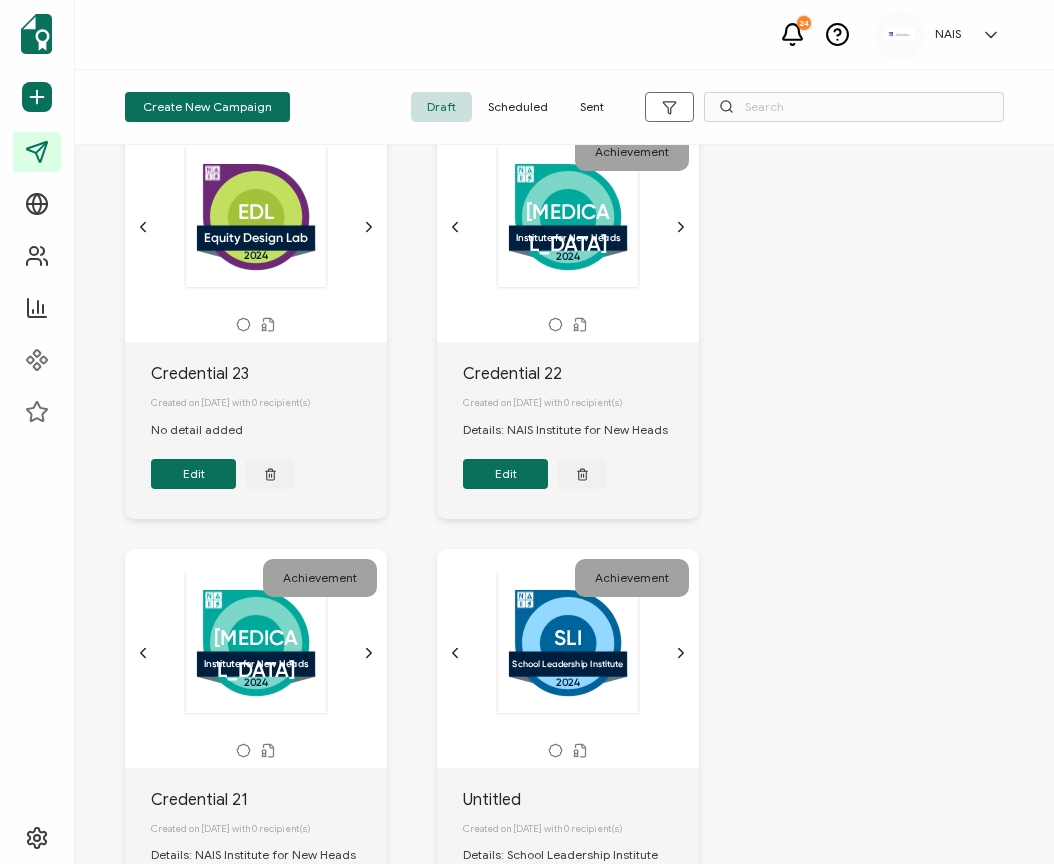 scroll, scrollTop: 1599, scrollLeft: 0, axis: vertical 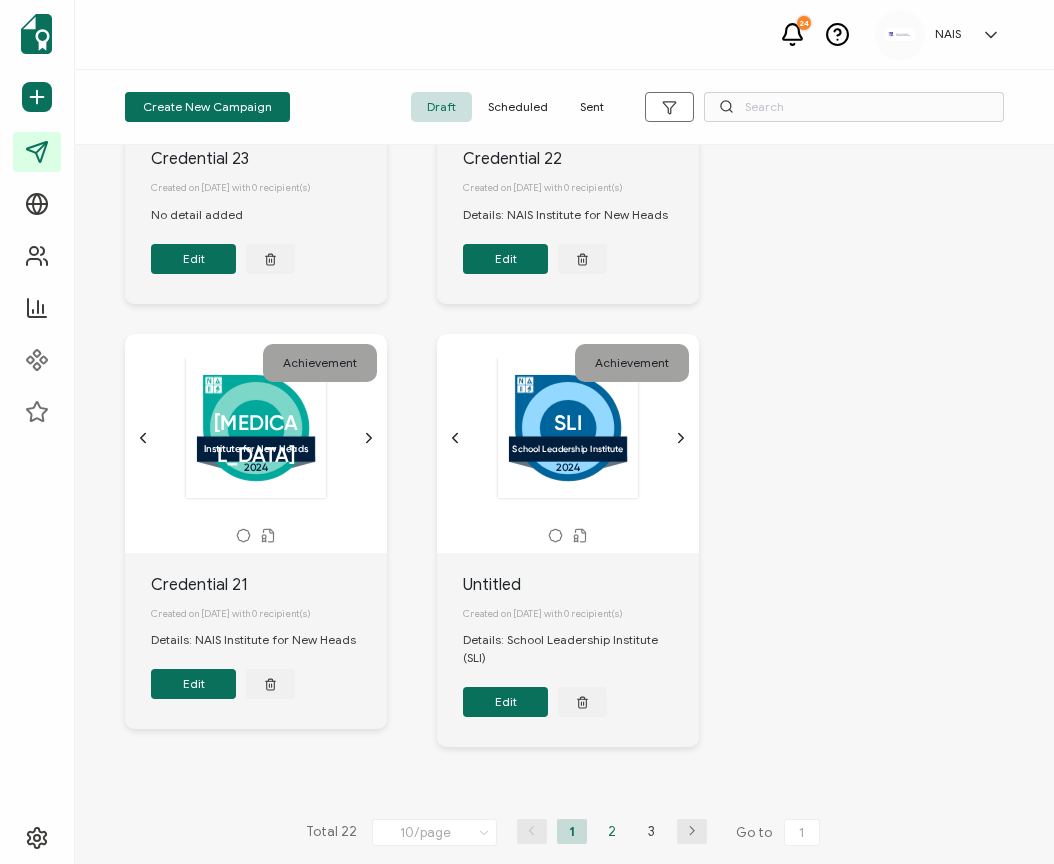click on "2" at bounding box center (612, 831) 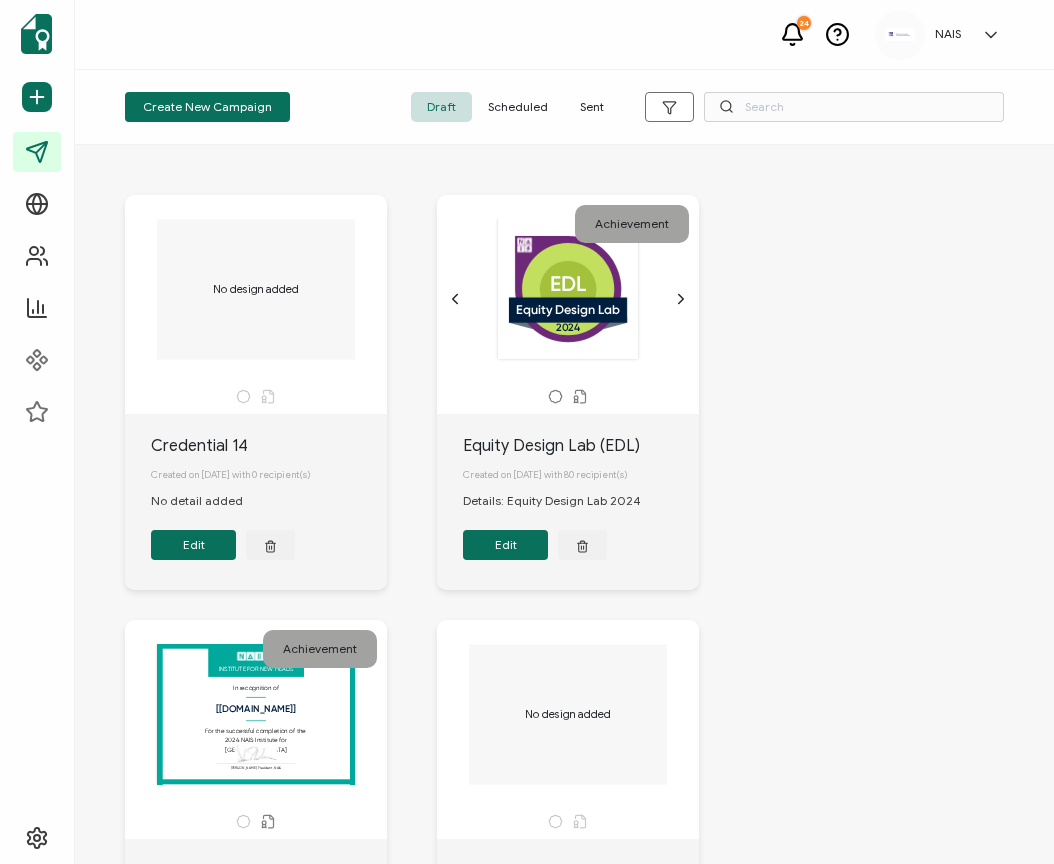 click on "Sent" at bounding box center (592, 107) 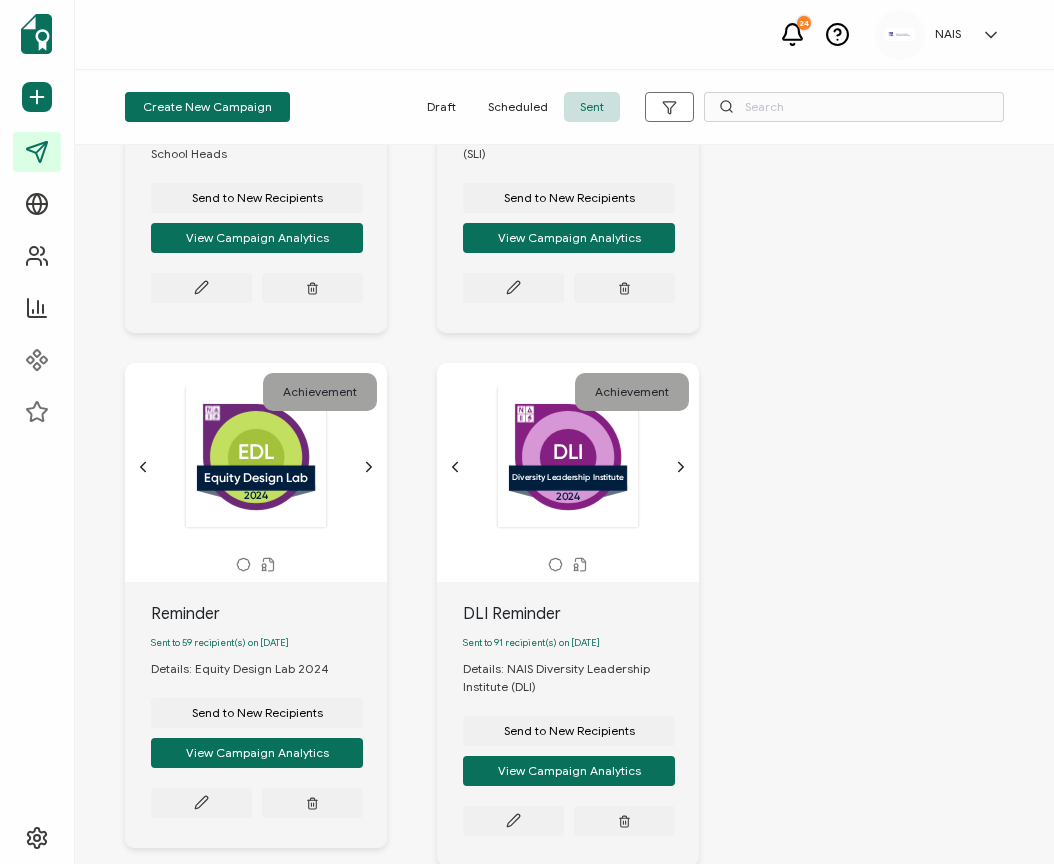 scroll, scrollTop: 2103, scrollLeft: 0, axis: vertical 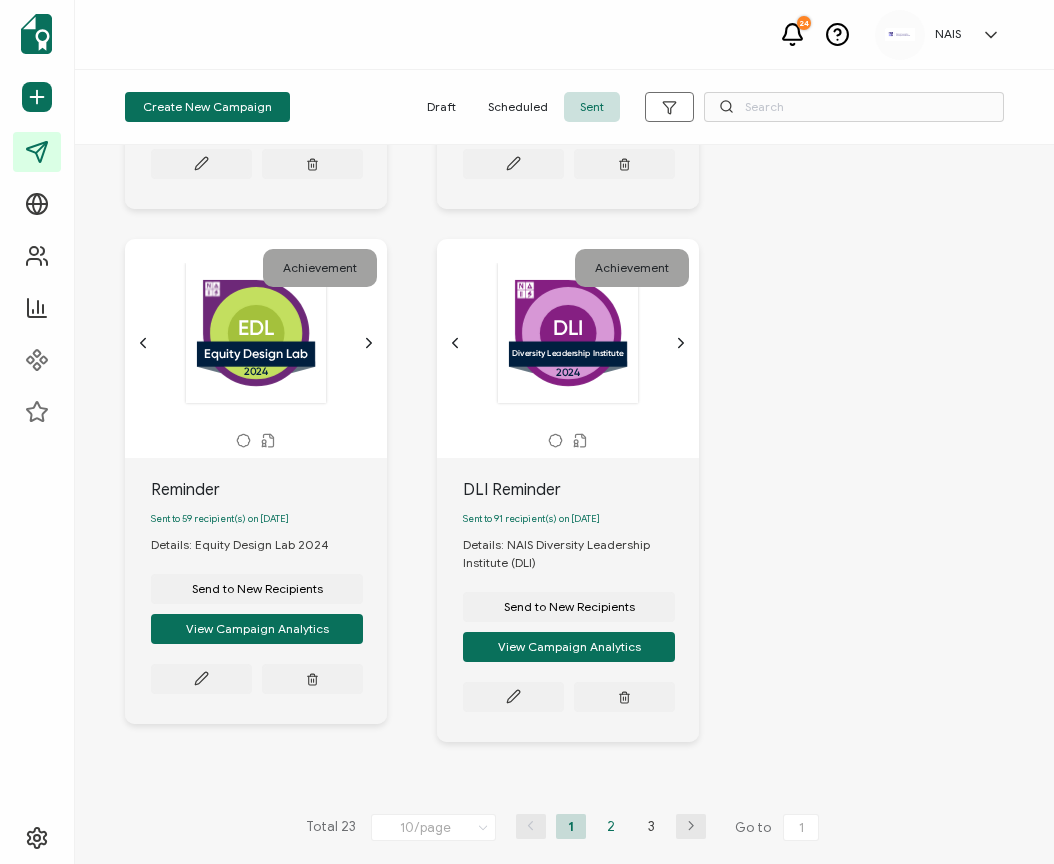 click on "2" at bounding box center [611, 826] 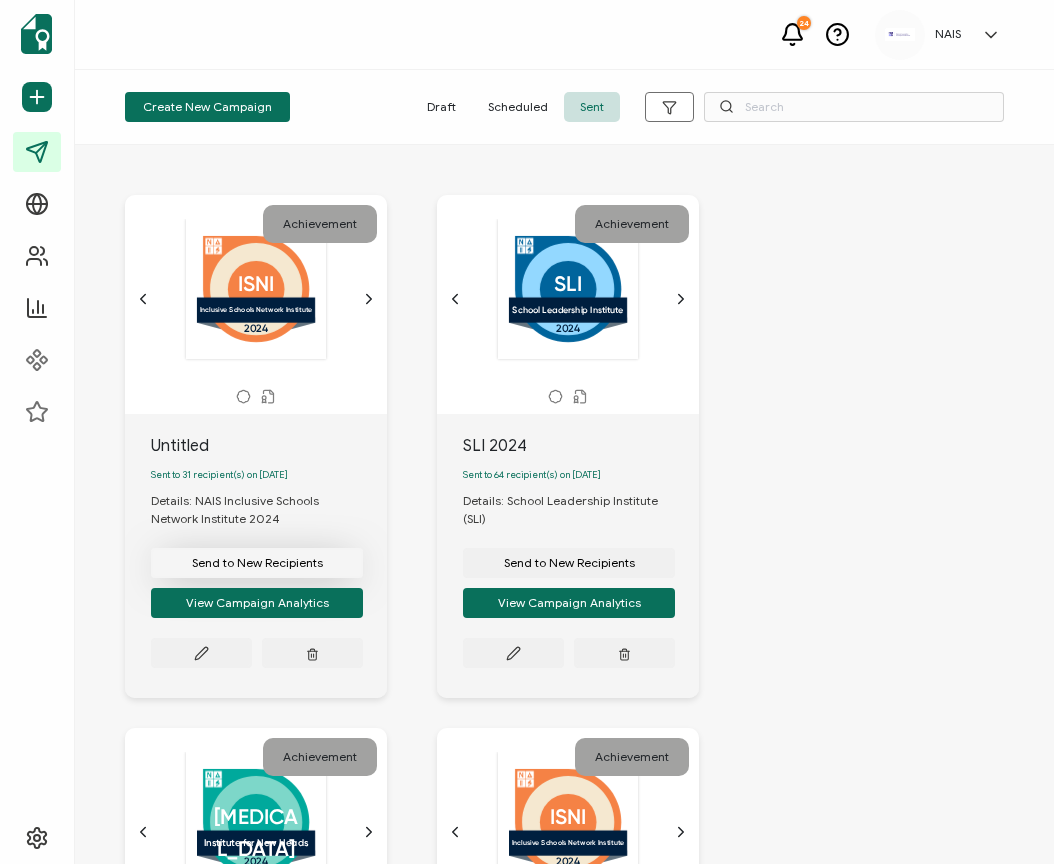 click on "Send to New Recipients" at bounding box center (257, 563) 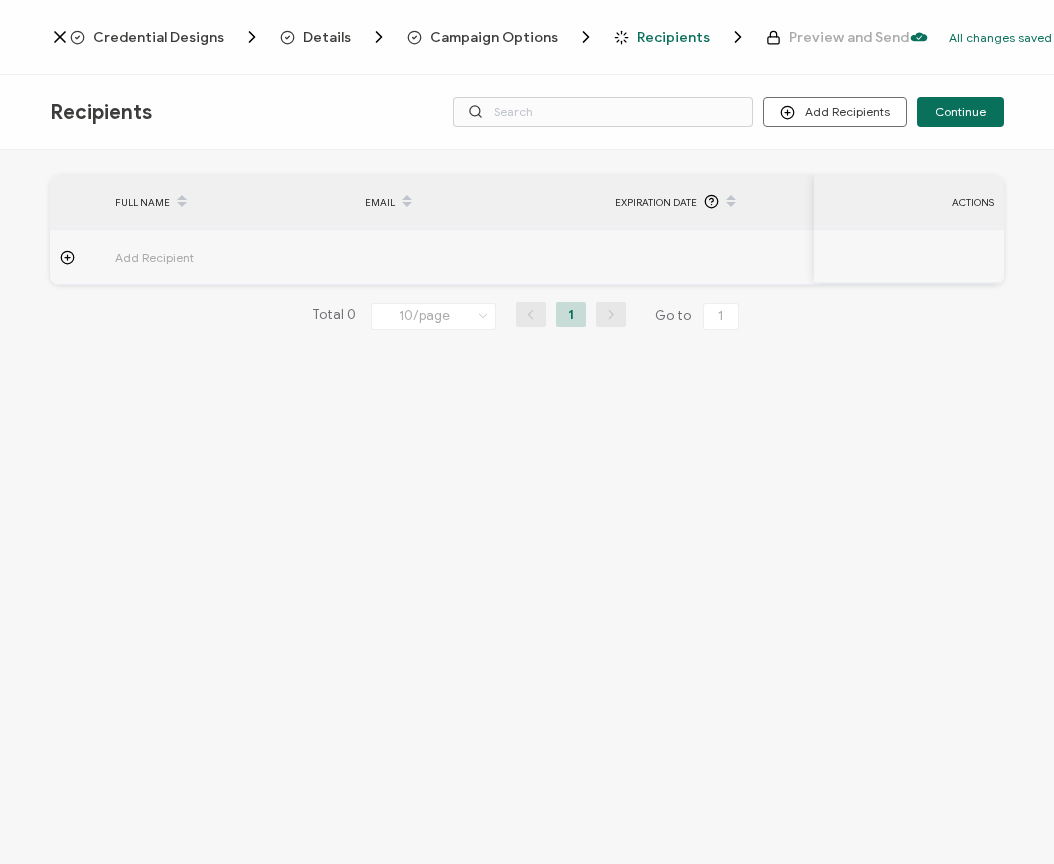 click on "FULL NAME EMAIL Expiration Date   Issue Date   ACTIONS Add Recipient FULL NAME EMAIL Expiration Date   Issue Date   ACTIONS Add Recipient   Total 0 10/page 10/page 20/page 50/page 100/page 1 Go to 1" at bounding box center (527, 509) 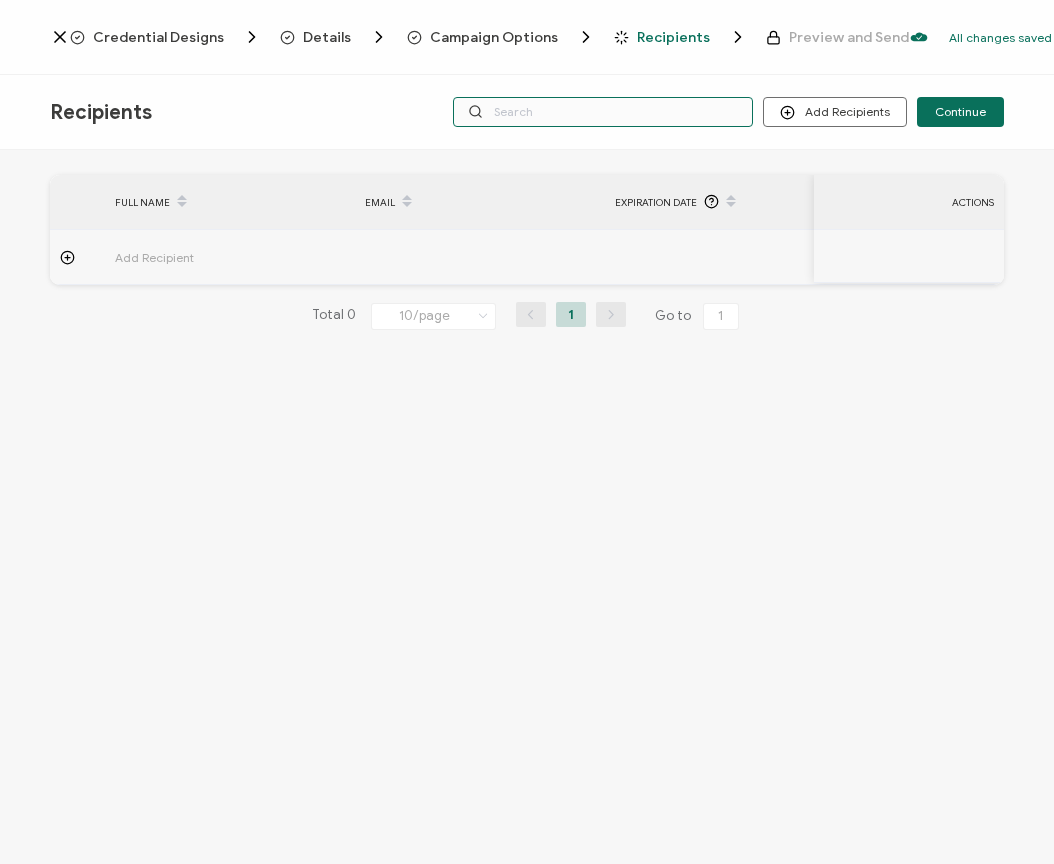 click at bounding box center [603, 112] 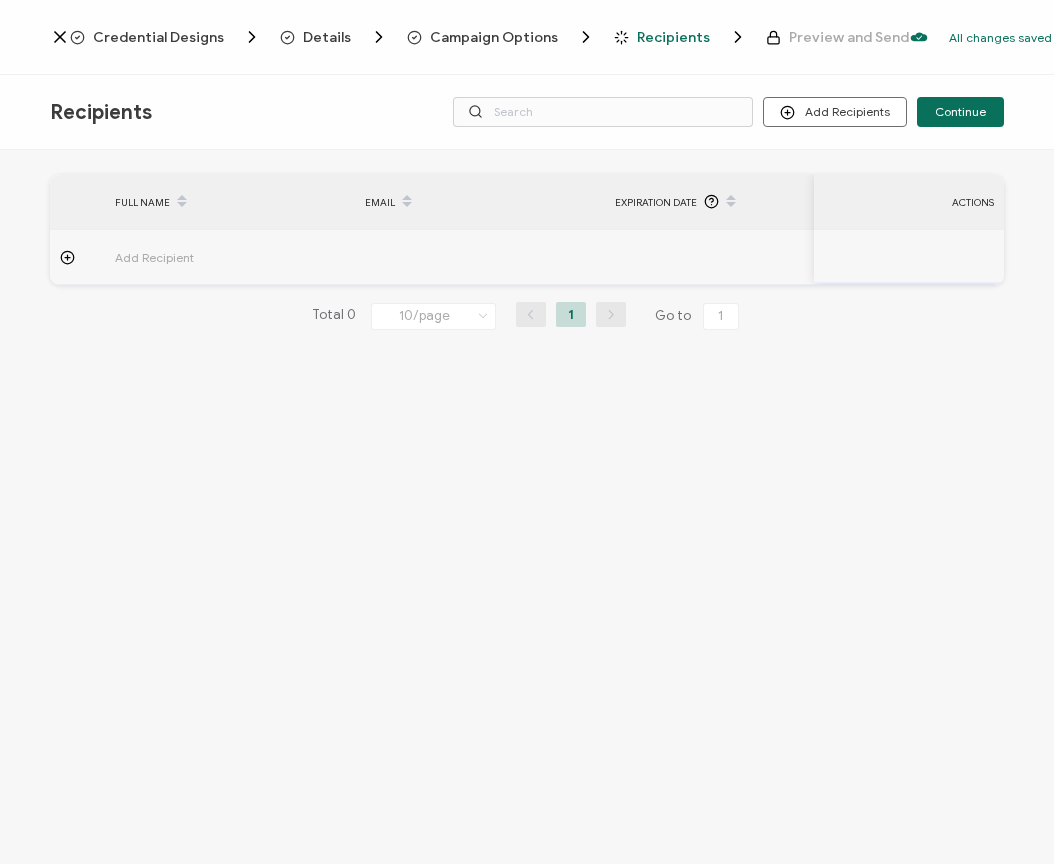 click 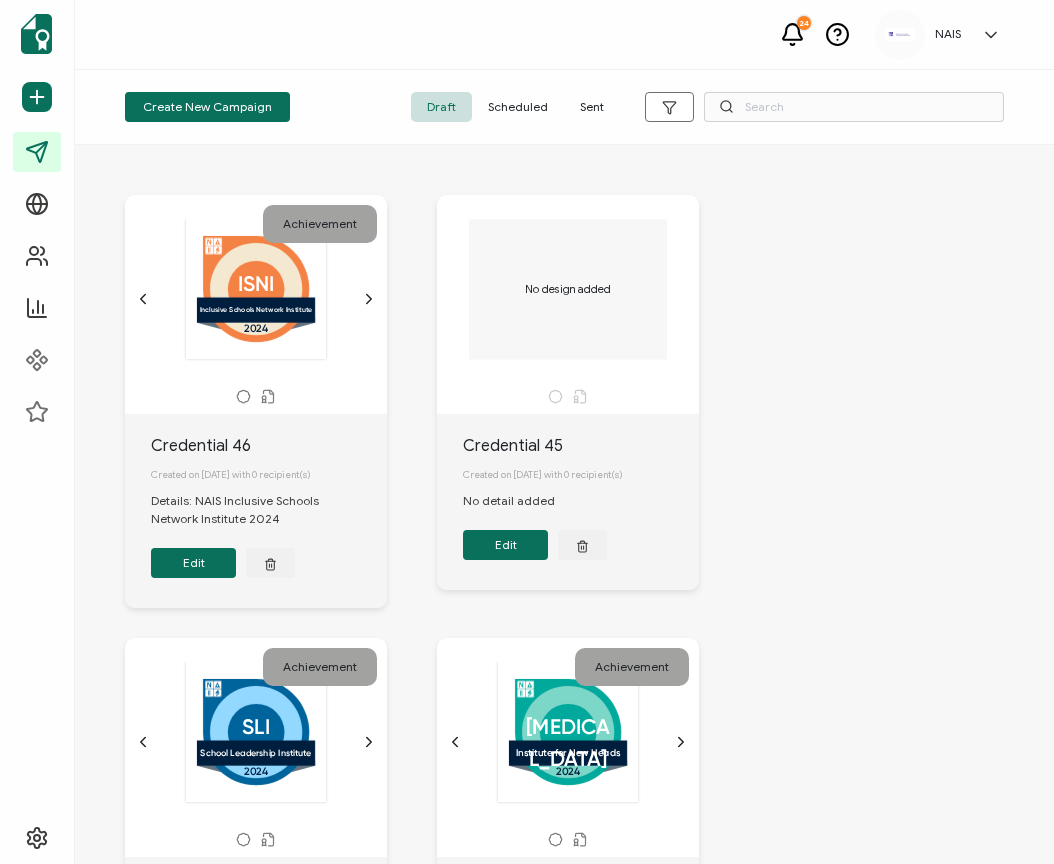 click on "Sent" at bounding box center [592, 107] 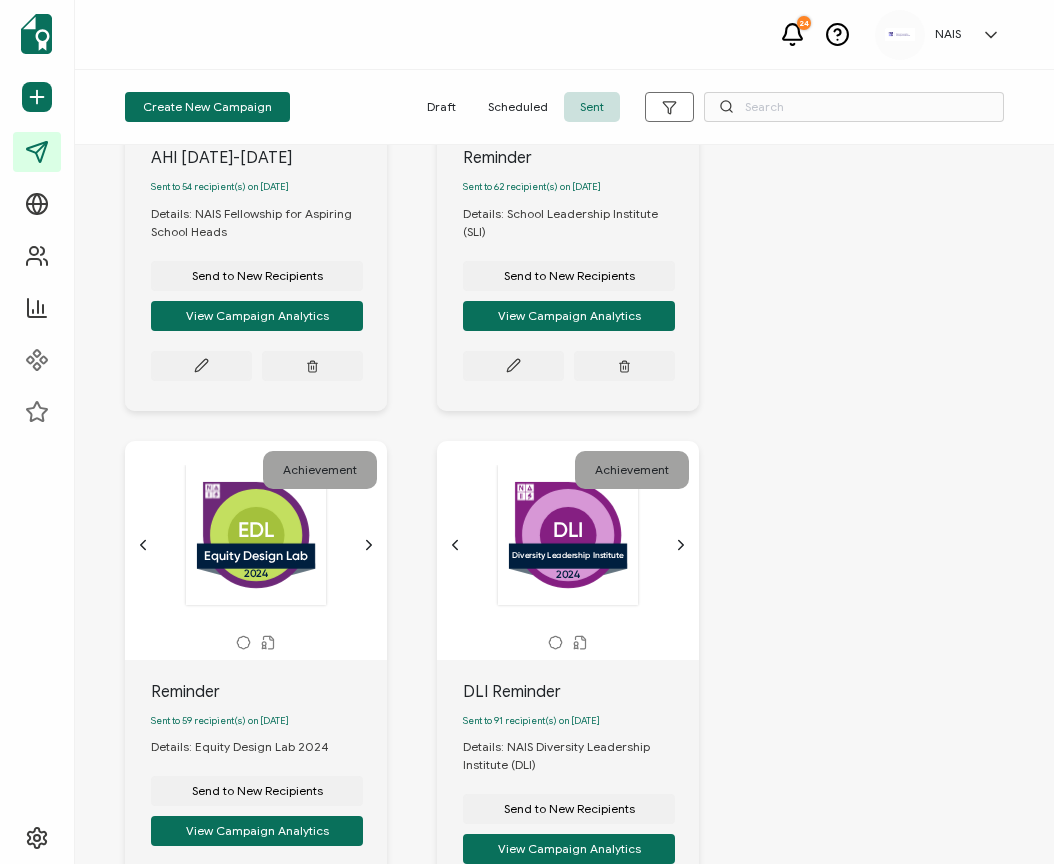 scroll, scrollTop: 2103, scrollLeft: 0, axis: vertical 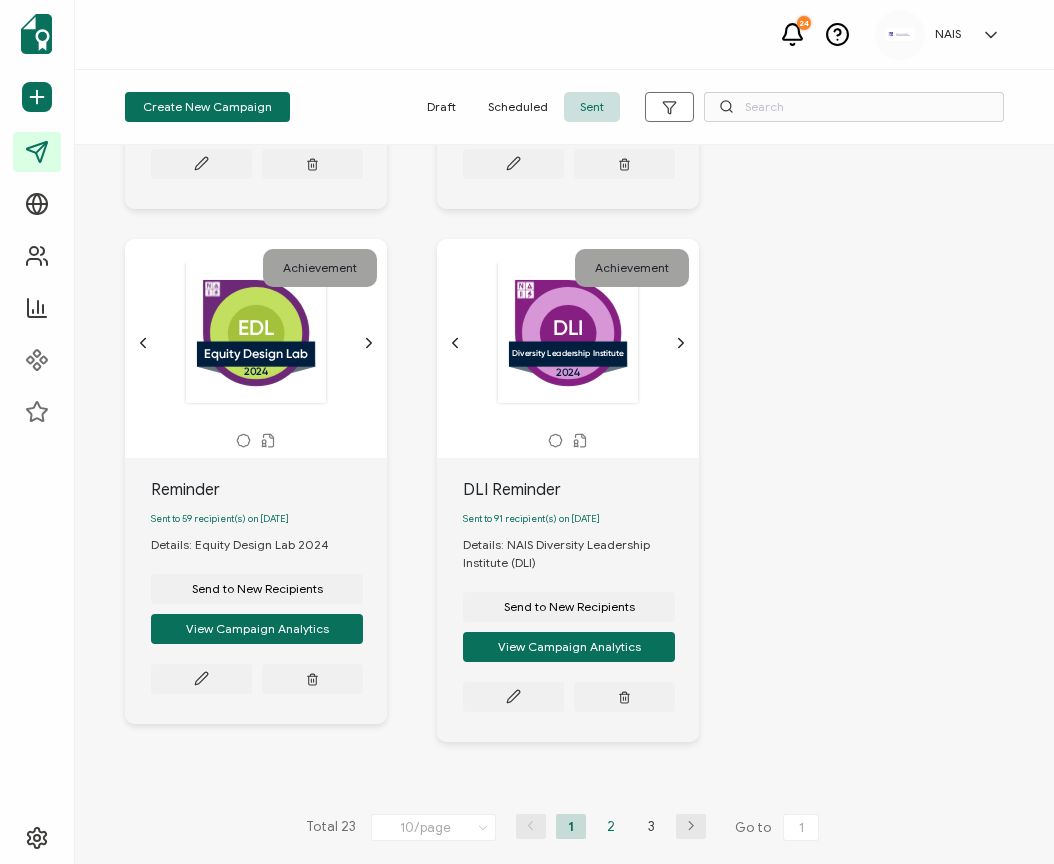 click on "2" at bounding box center [611, 826] 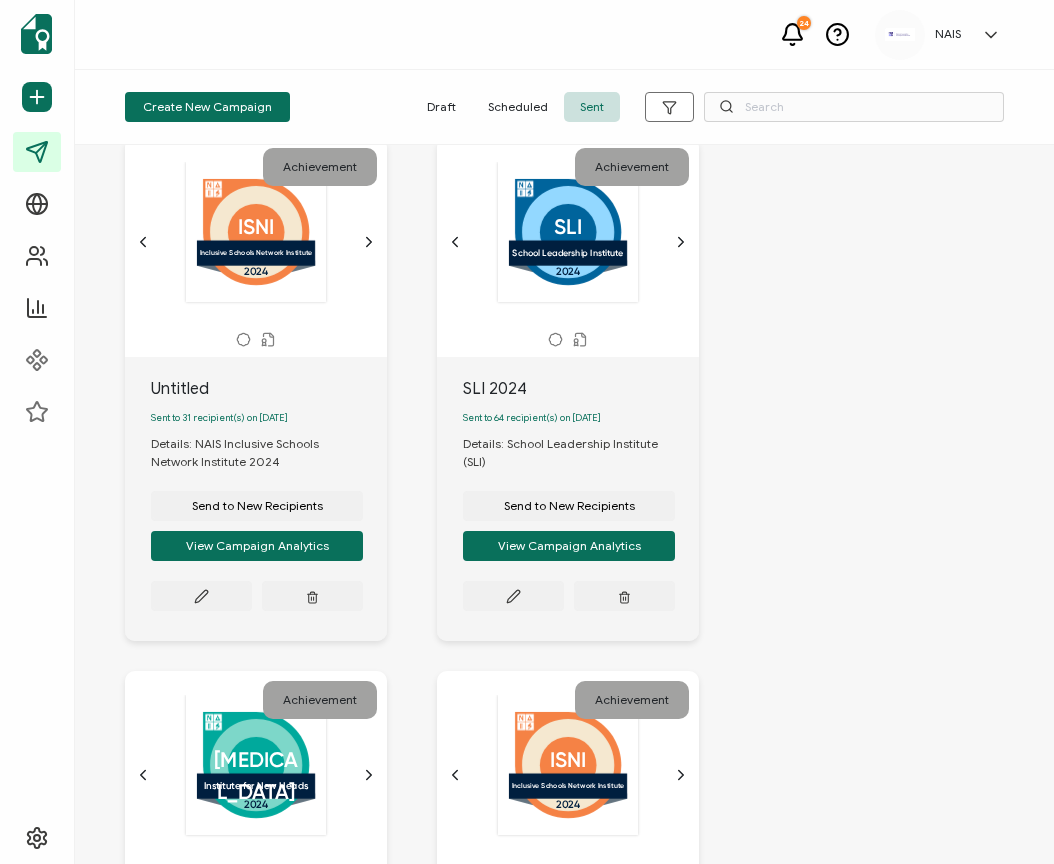 scroll, scrollTop: 53, scrollLeft: 0, axis: vertical 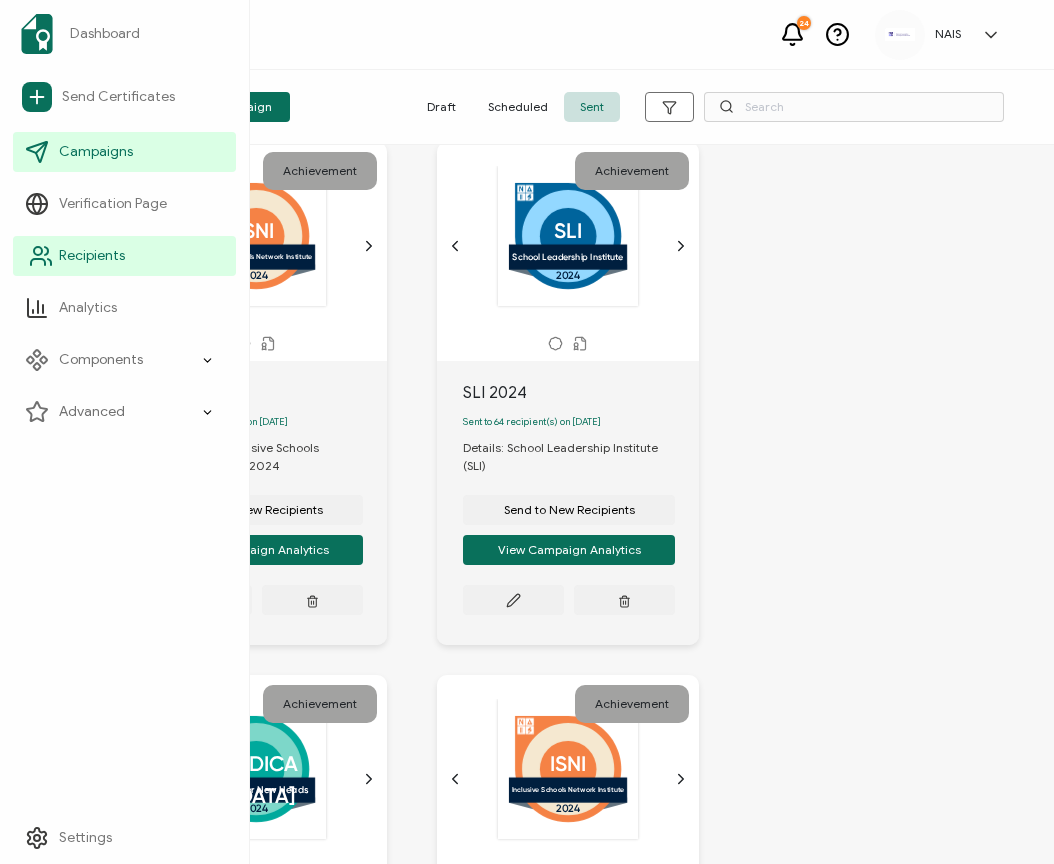 click on "Recipients" at bounding box center (92, 256) 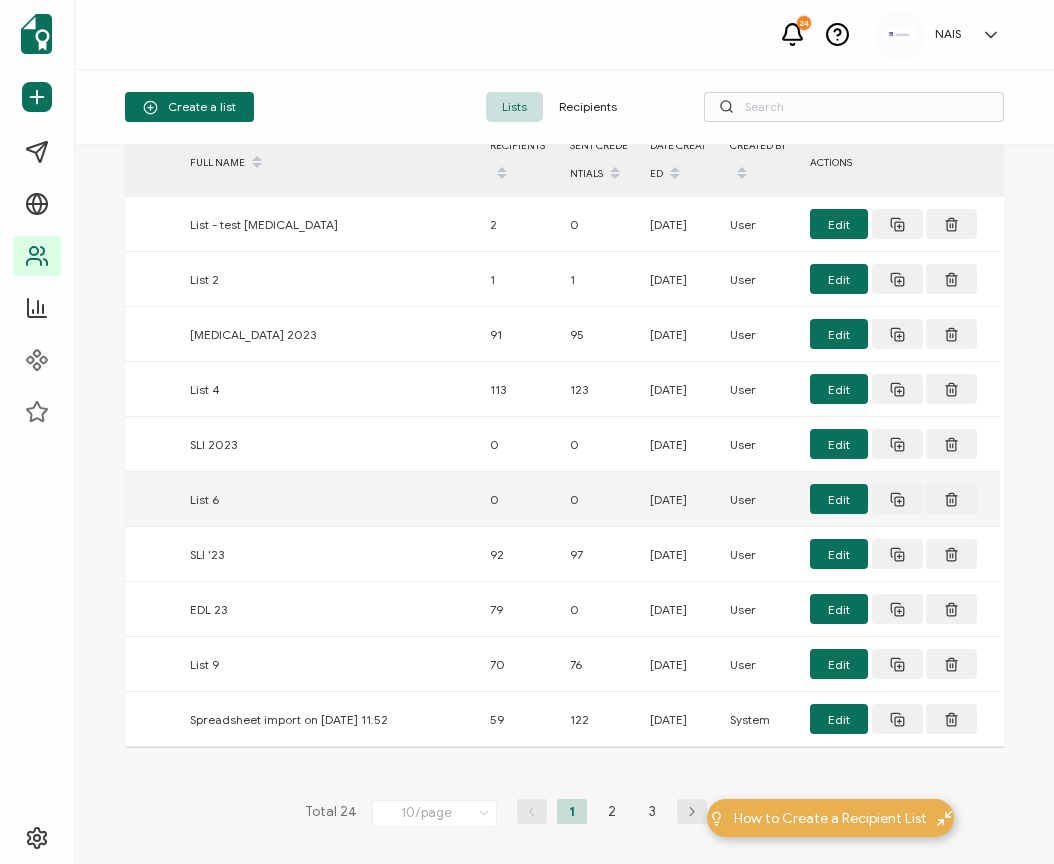 scroll, scrollTop: 65, scrollLeft: 0, axis: vertical 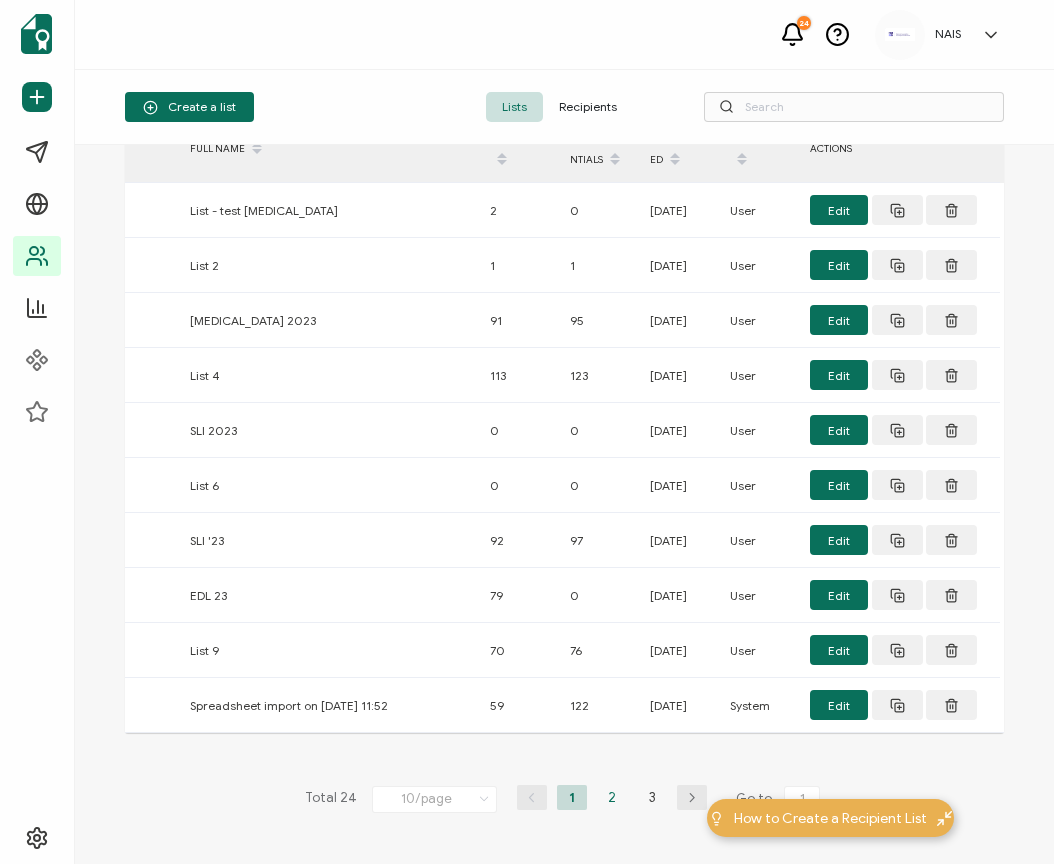 click on "2" at bounding box center [612, 797] 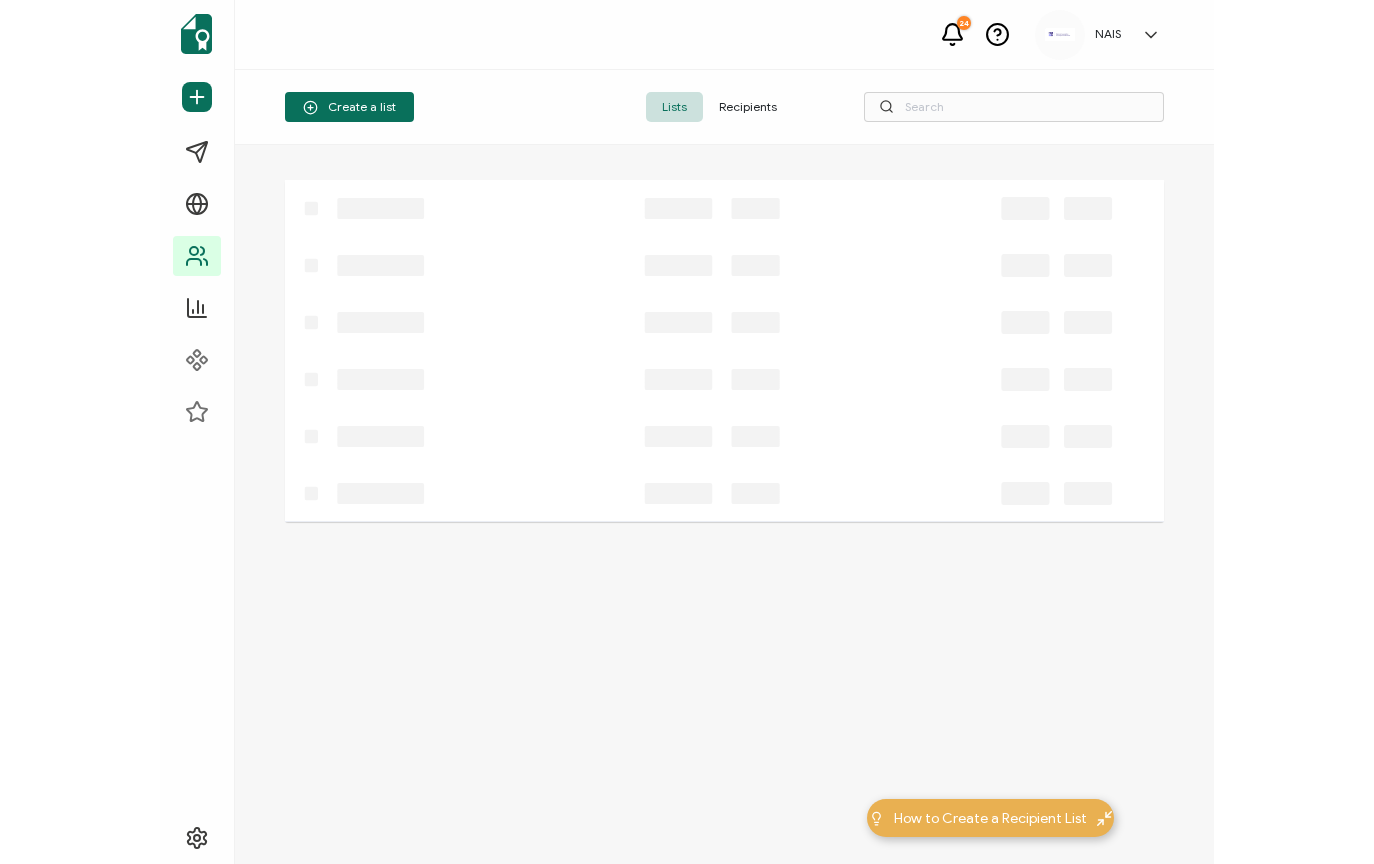 scroll, scrollTop: 0, scrollLeft: 0, axis: both 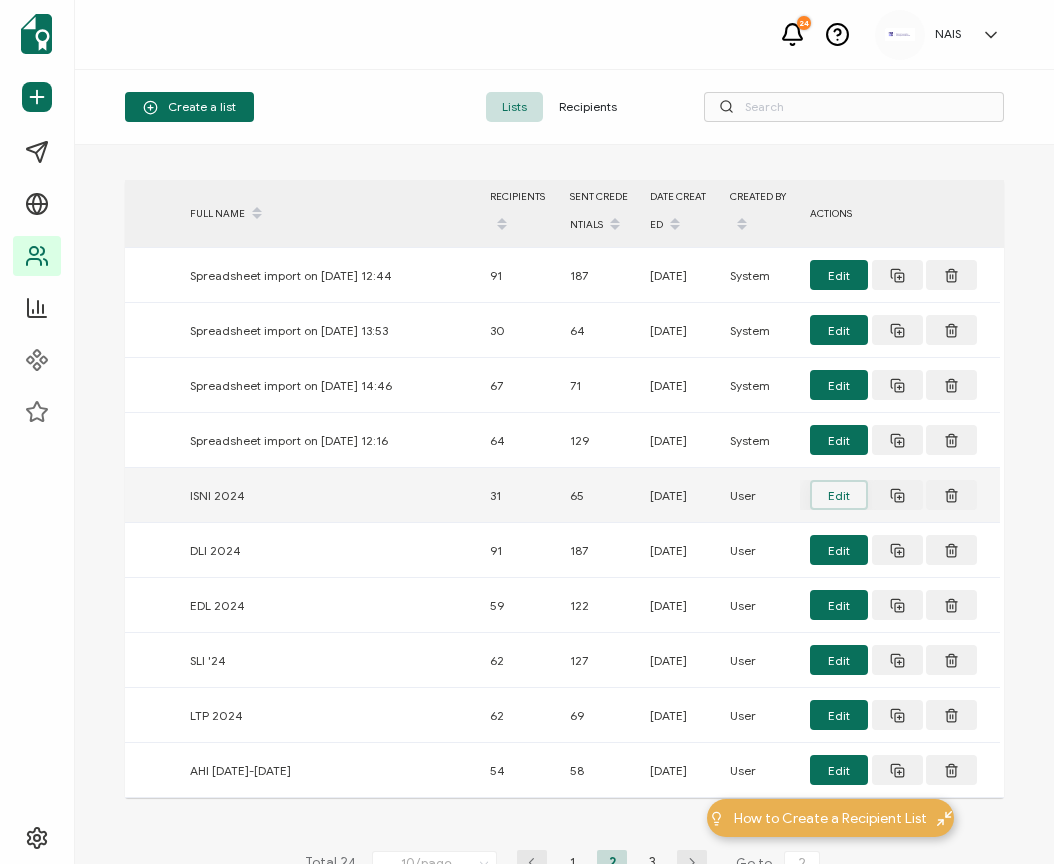 click on "Edit" at bounding box center [839, 495] 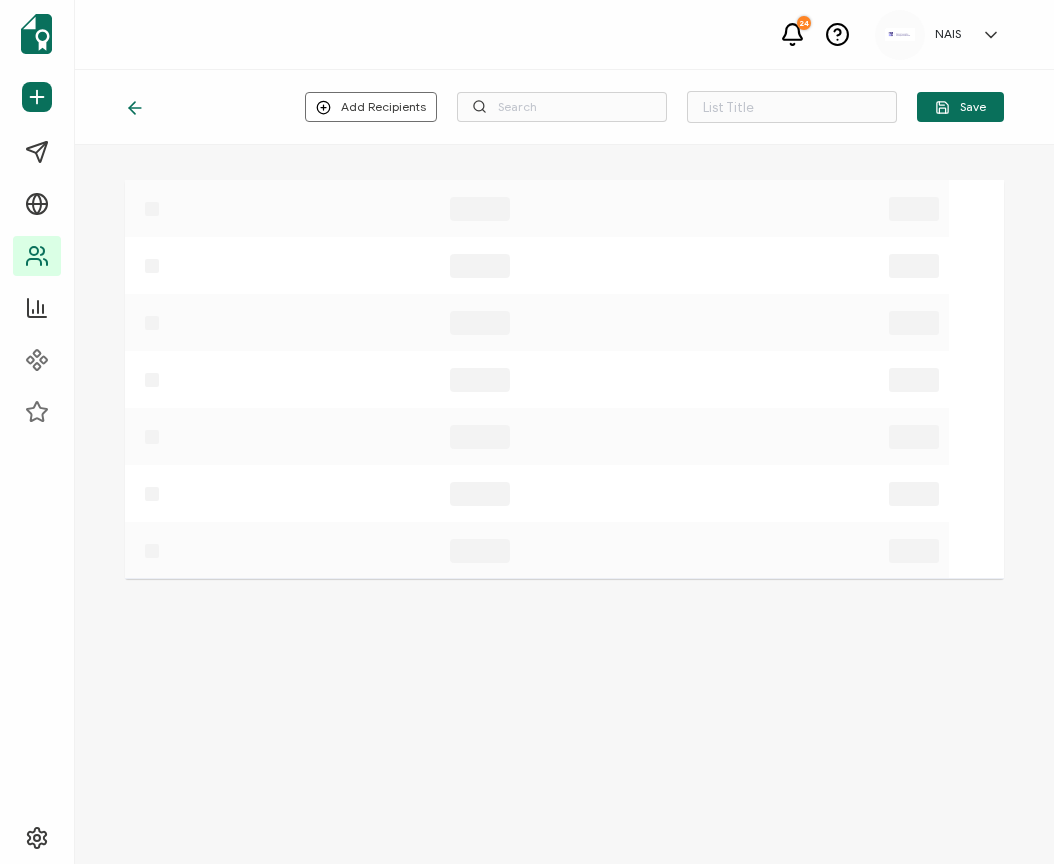 type on "ISNI 2024" 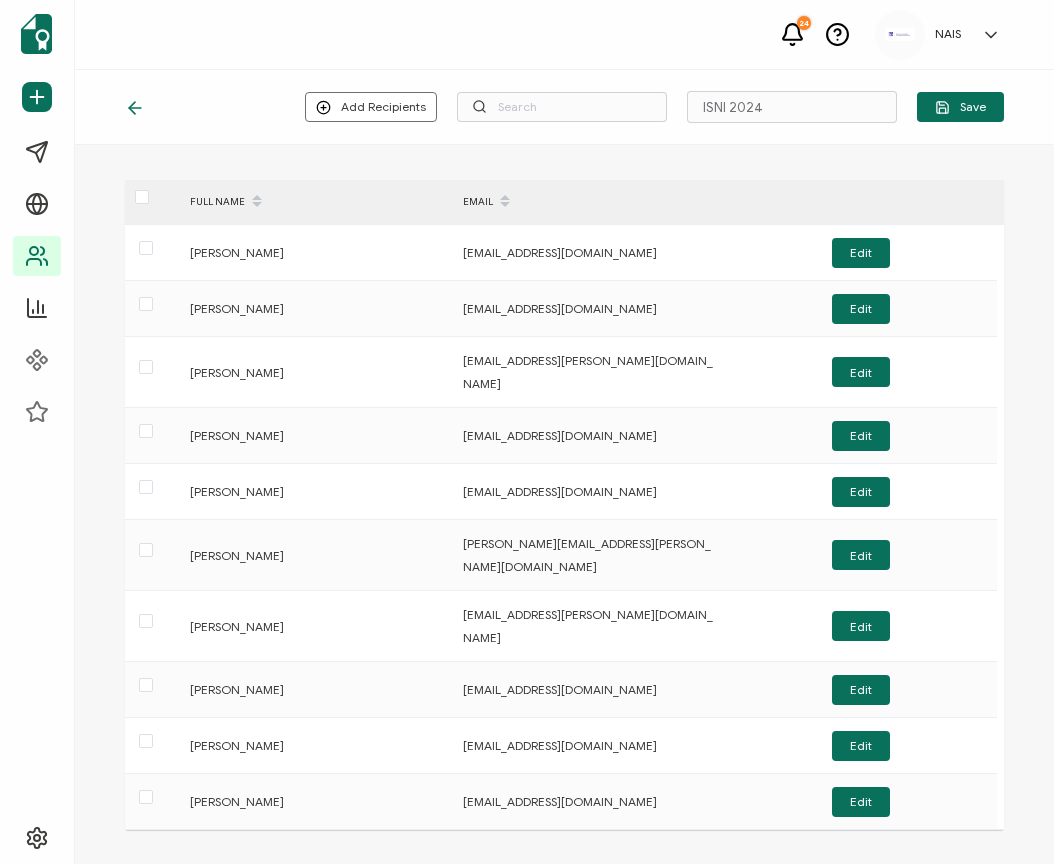 click 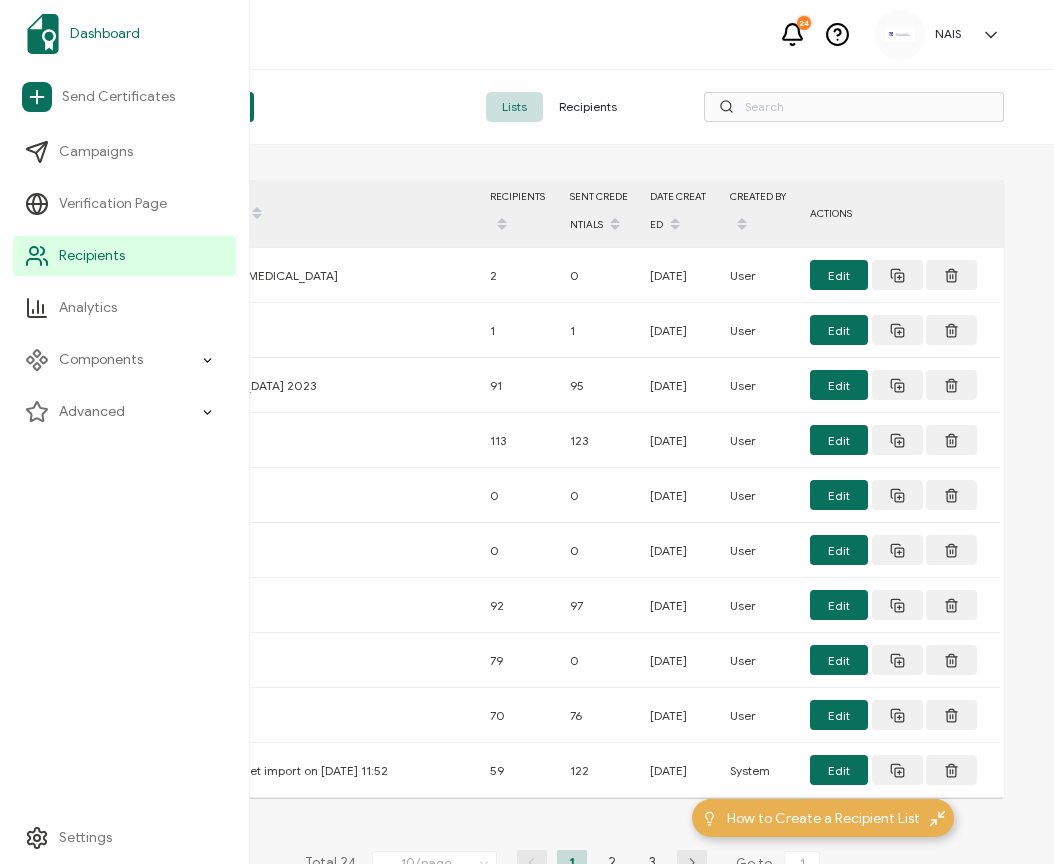 click at bounding box center (43, 34) 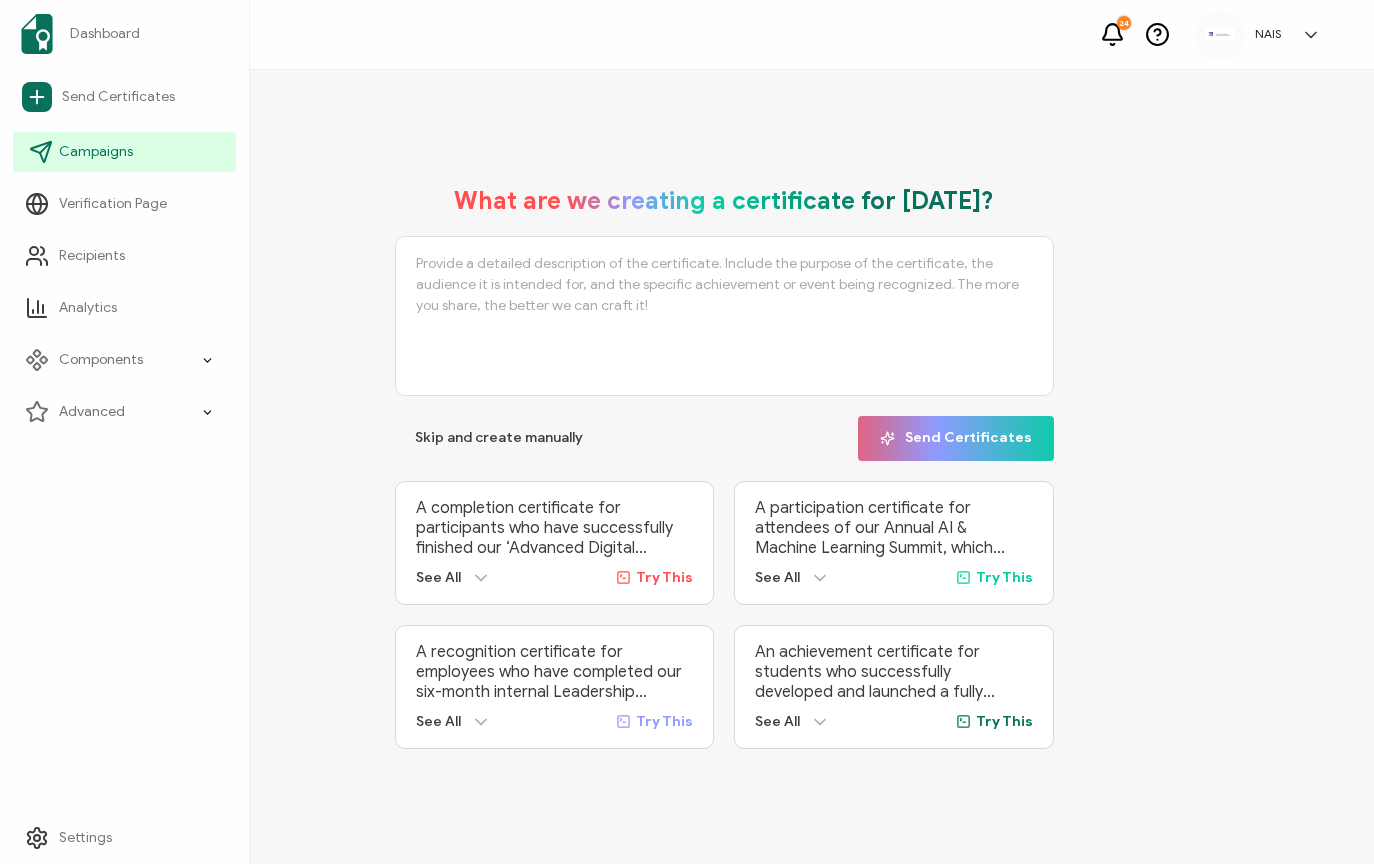 click on "Campaigns" at bounding box center (96, 152) 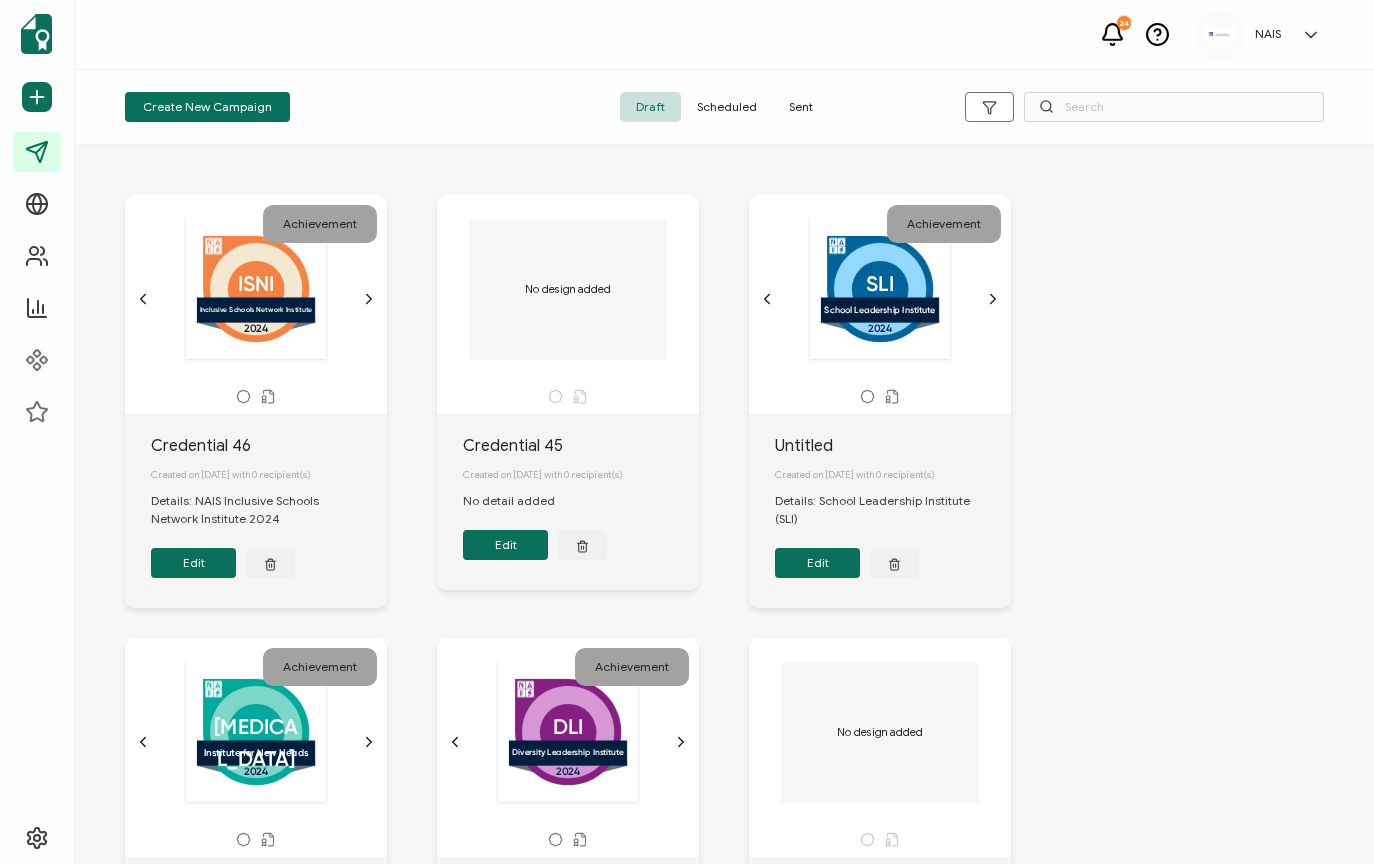 click on "Sent" at bounding box center [801, 107] 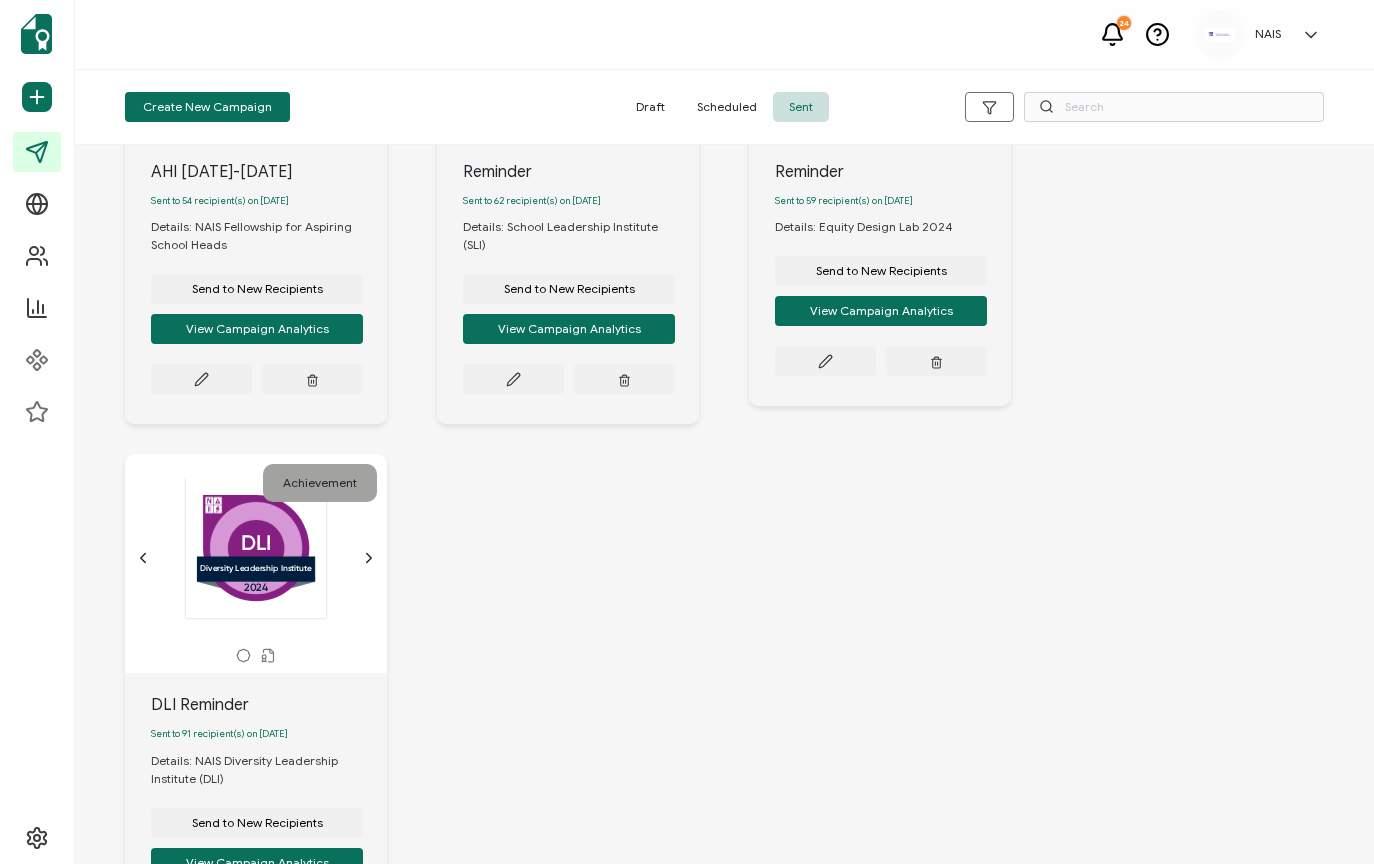 scroll, scrollTop: 1564, scrollLeft: 0, axis: vertical 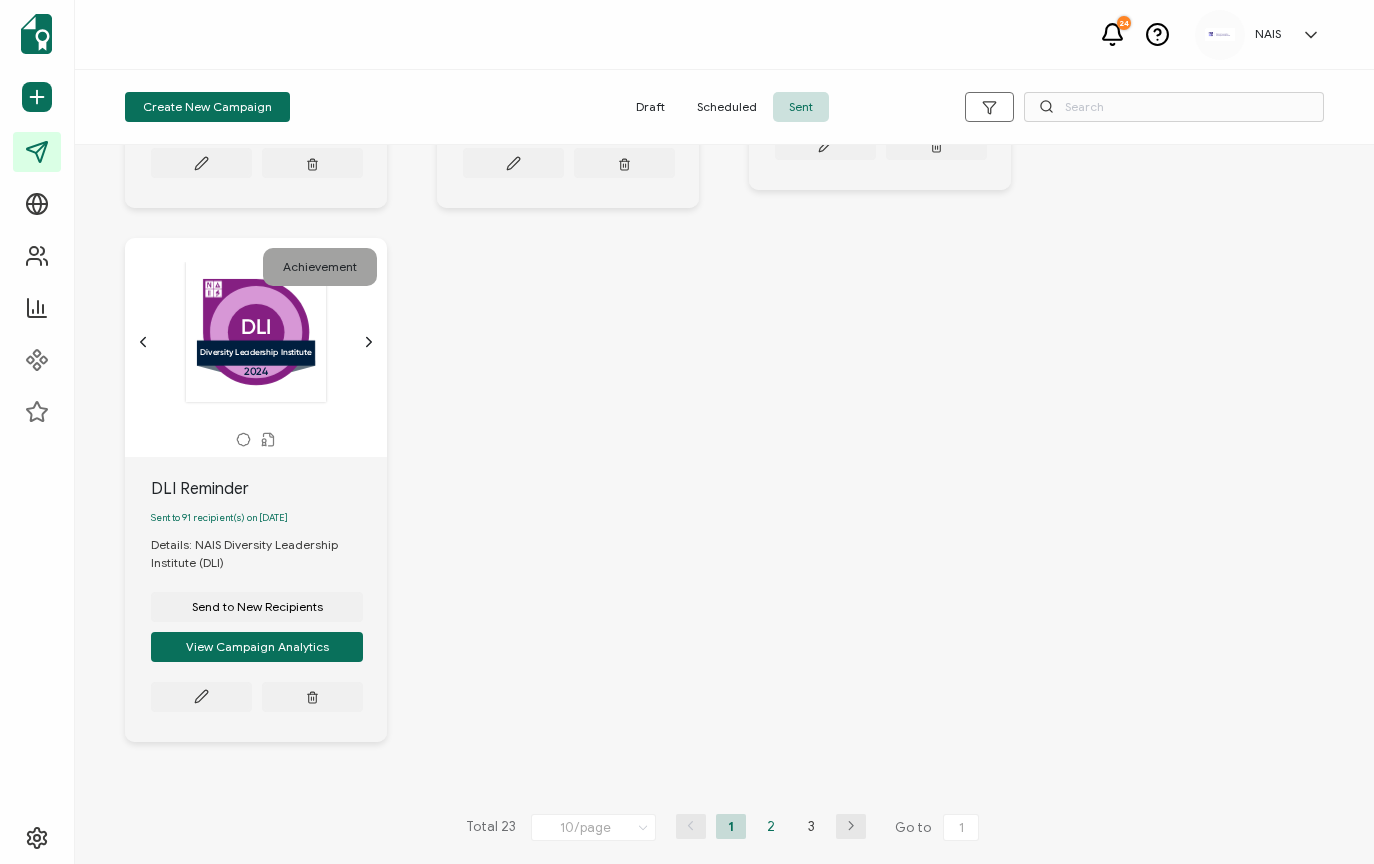 click on "2" at bounding box center [771, 826] 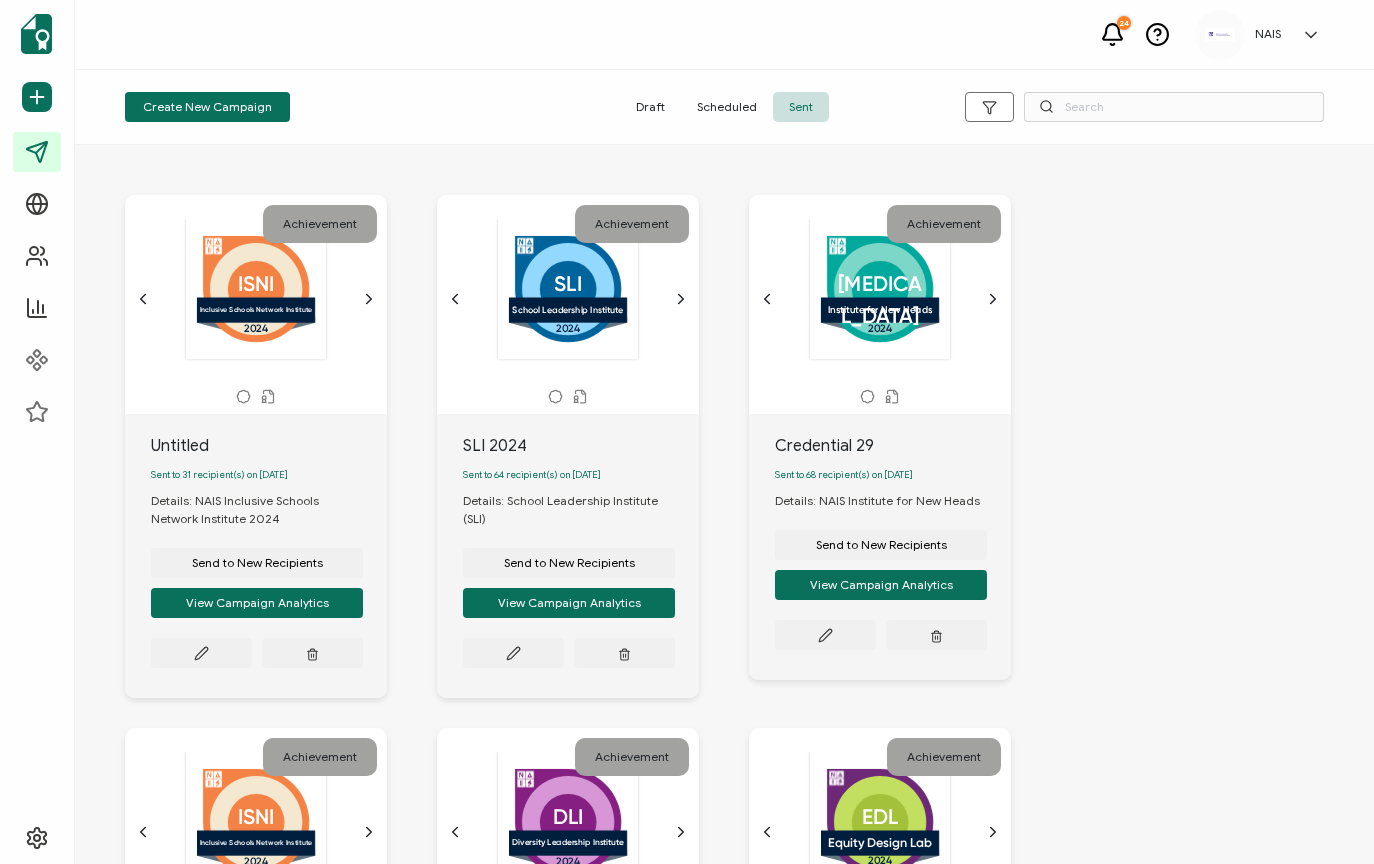 scroll, scrollTop: 78, scrollLeft: 0, axis: vertical 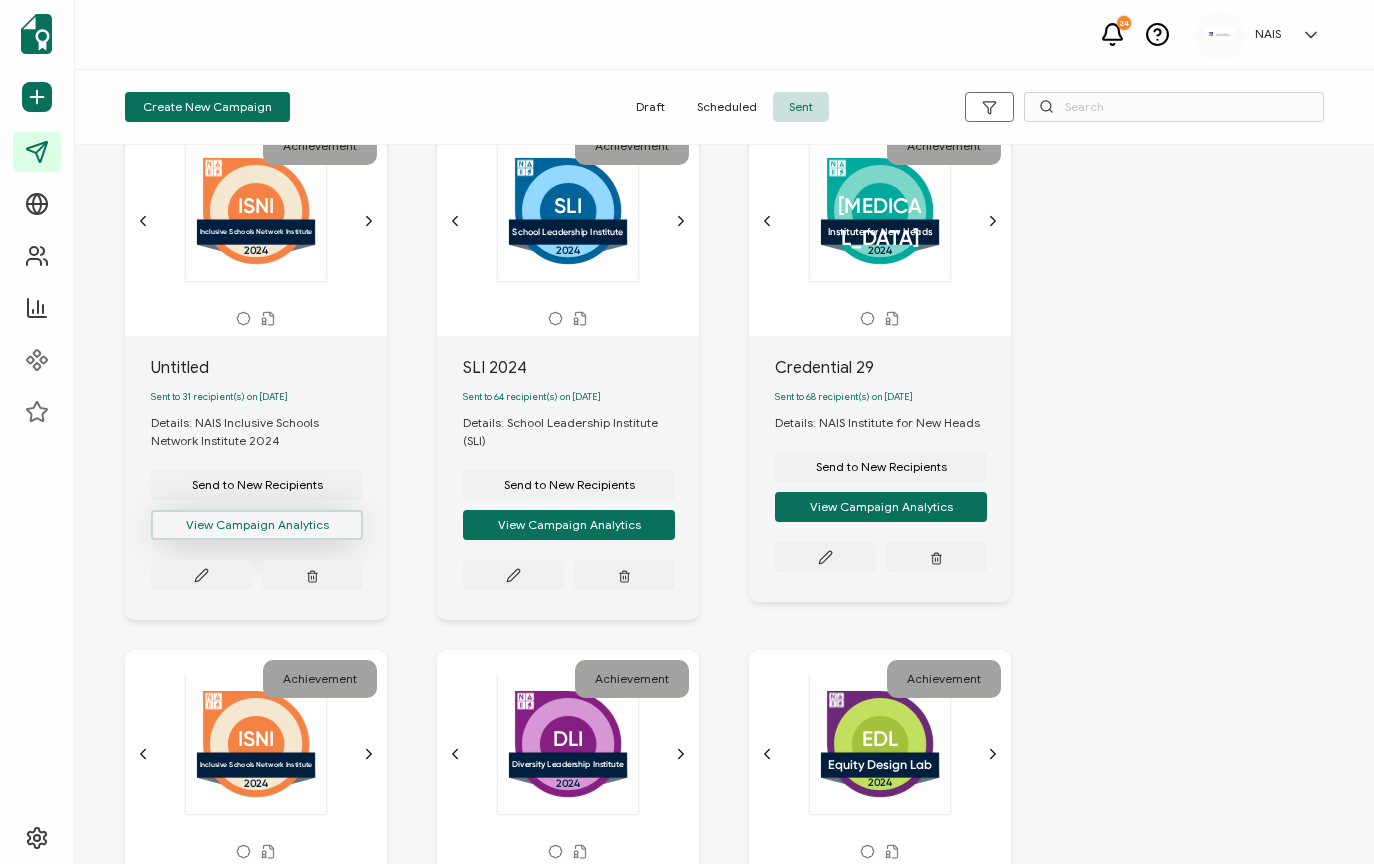 click on "View Campaign Analytics" at bounding box center [257, 525] 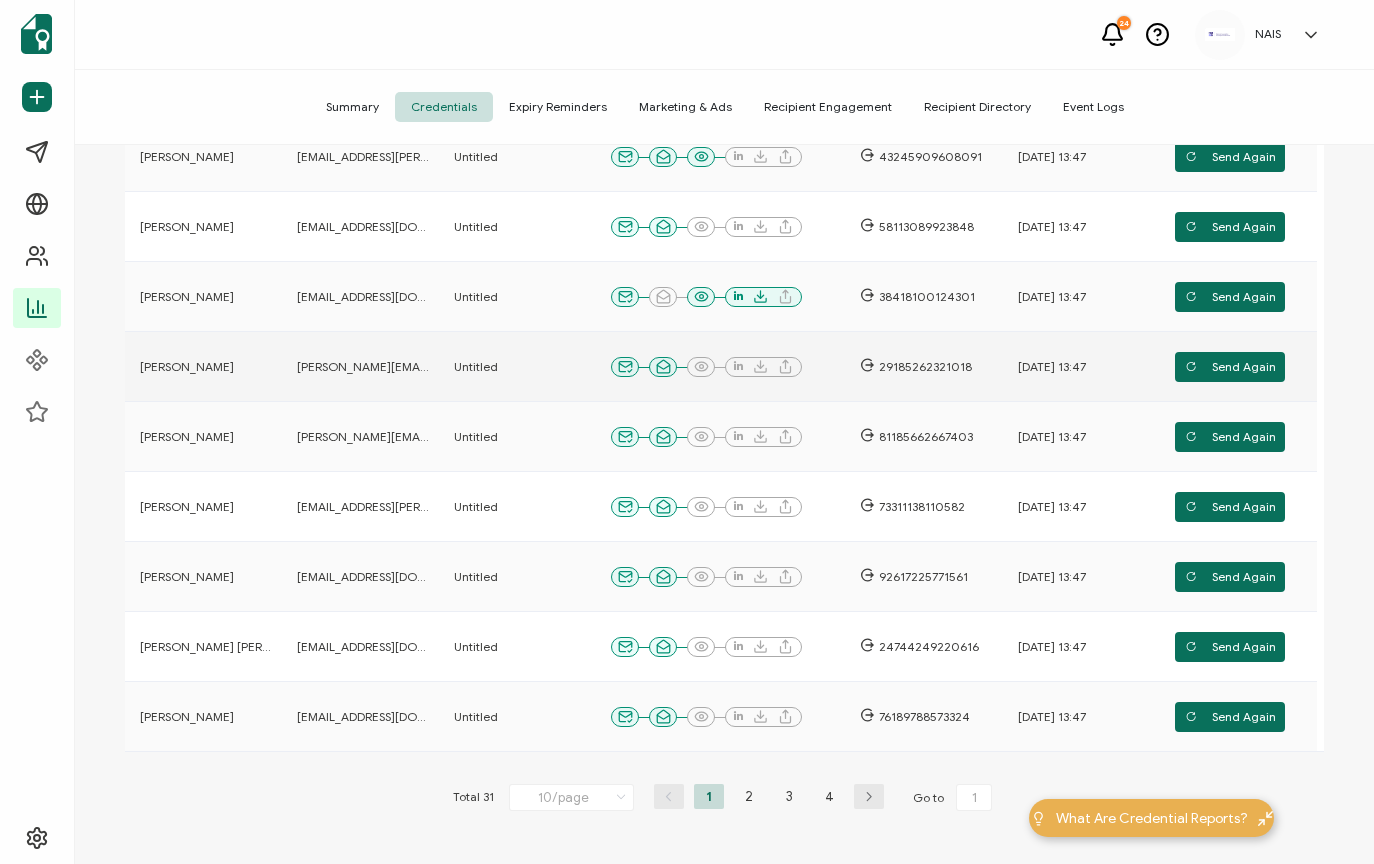 scroll, scrollTop: 387, scrollLeft: 0, axis: vertical 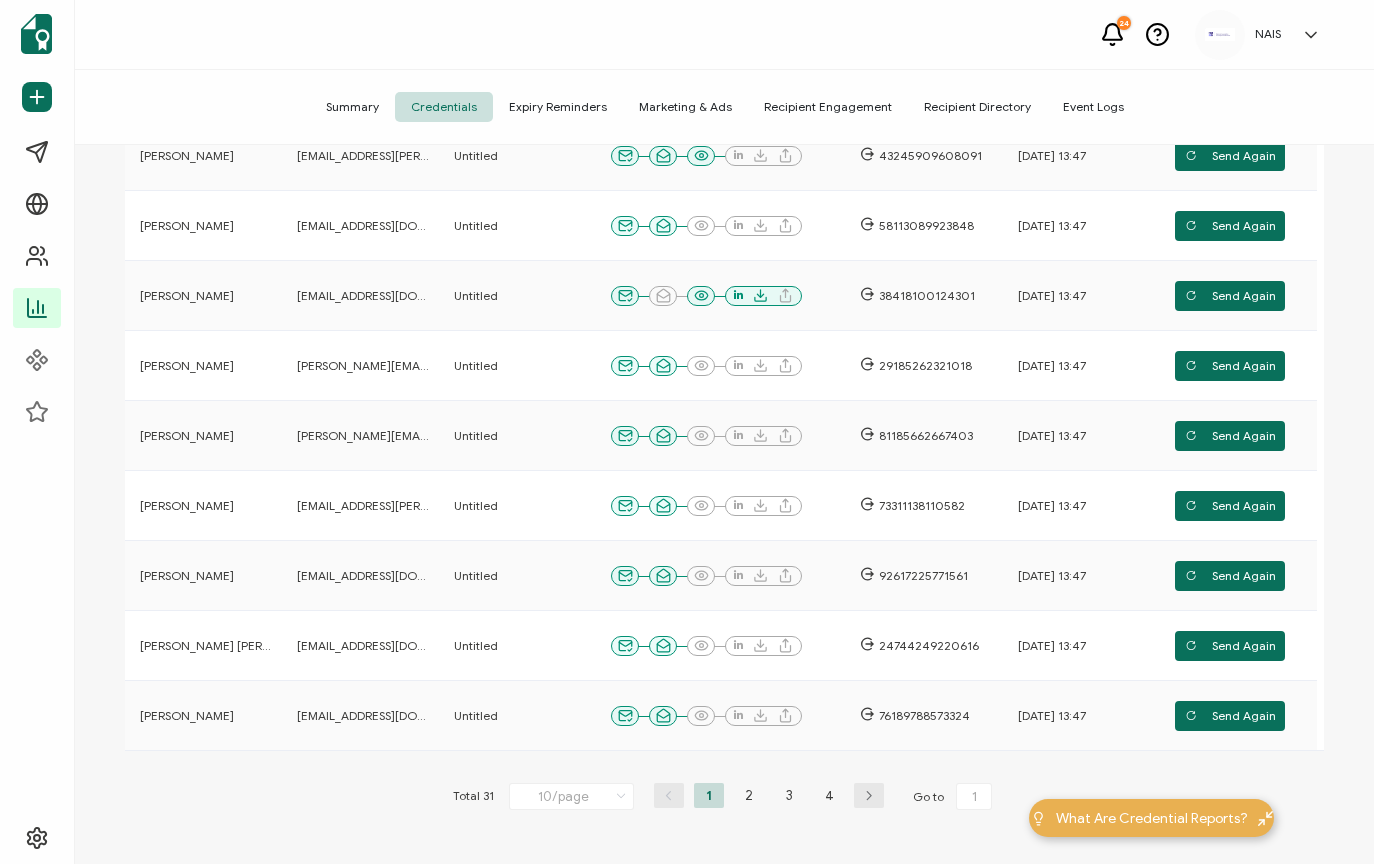 click on "Summary
Credentials
Expiry Reminders
Marketing & Ads
Recipient Engagement
Recipient Directory
Event Logs" at bounding box center (724, 107) 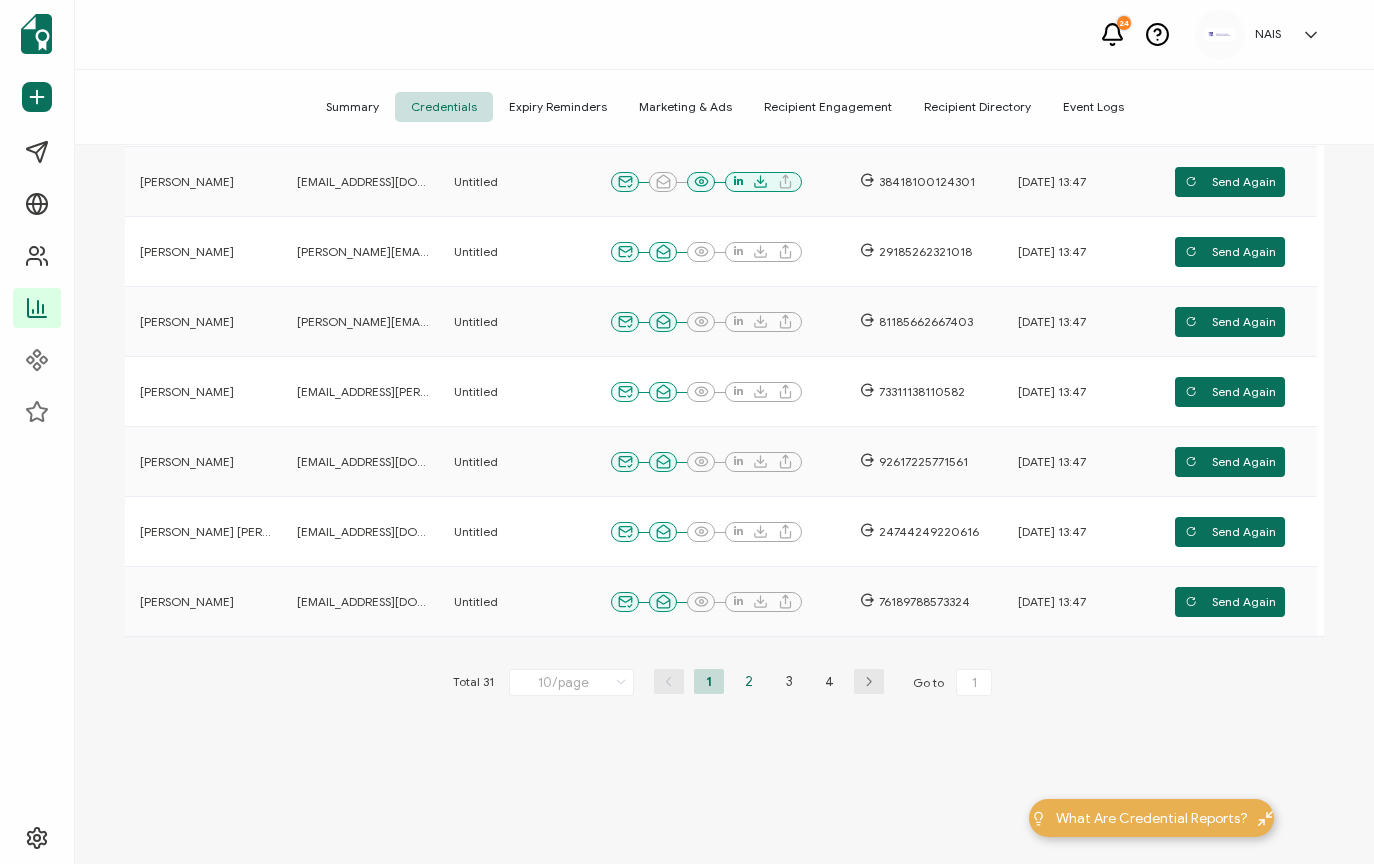 click on "2" at bounding box center (749, 681) 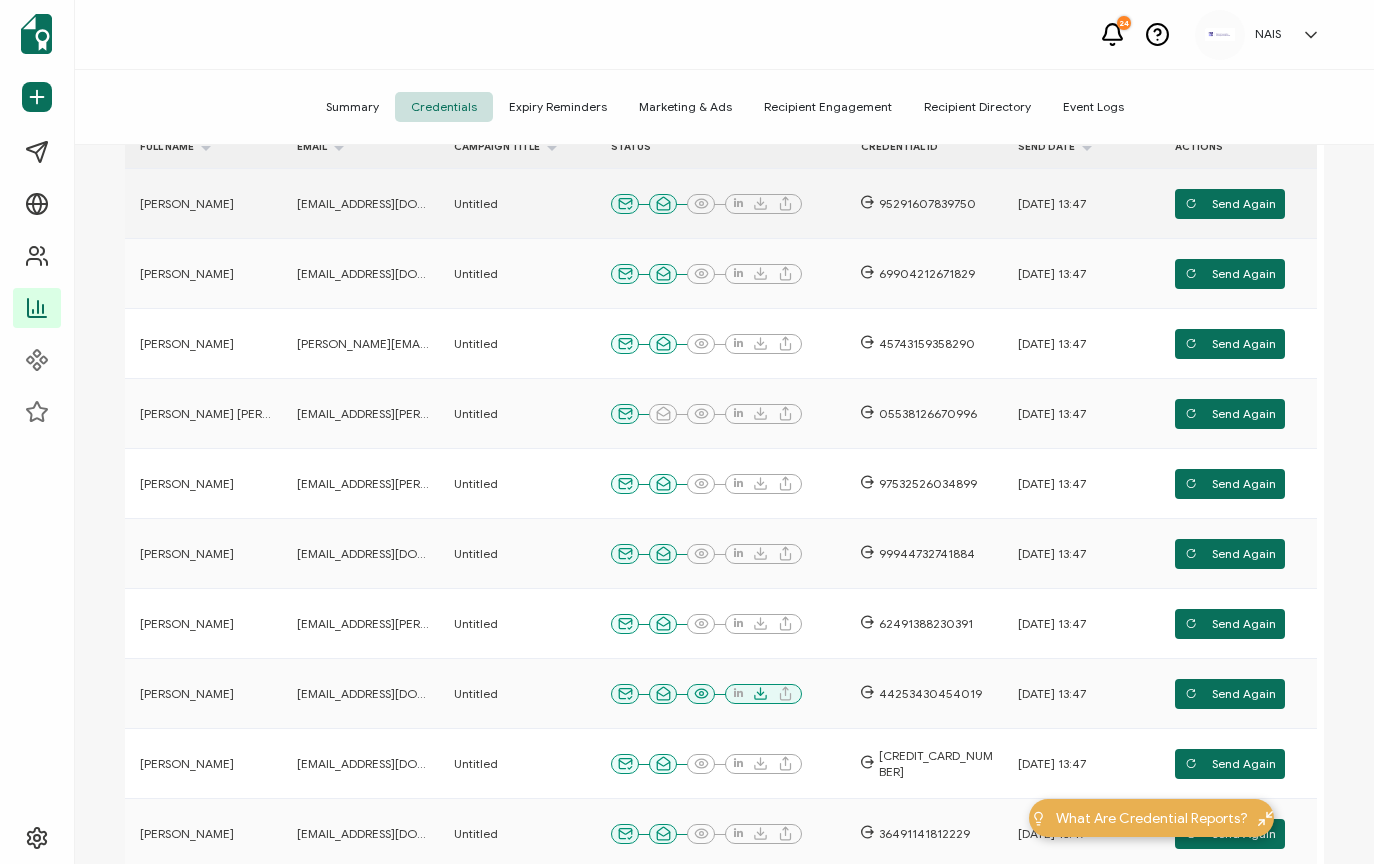 scroll, scrollTop: 0, scrollLeft: 0, axis: both 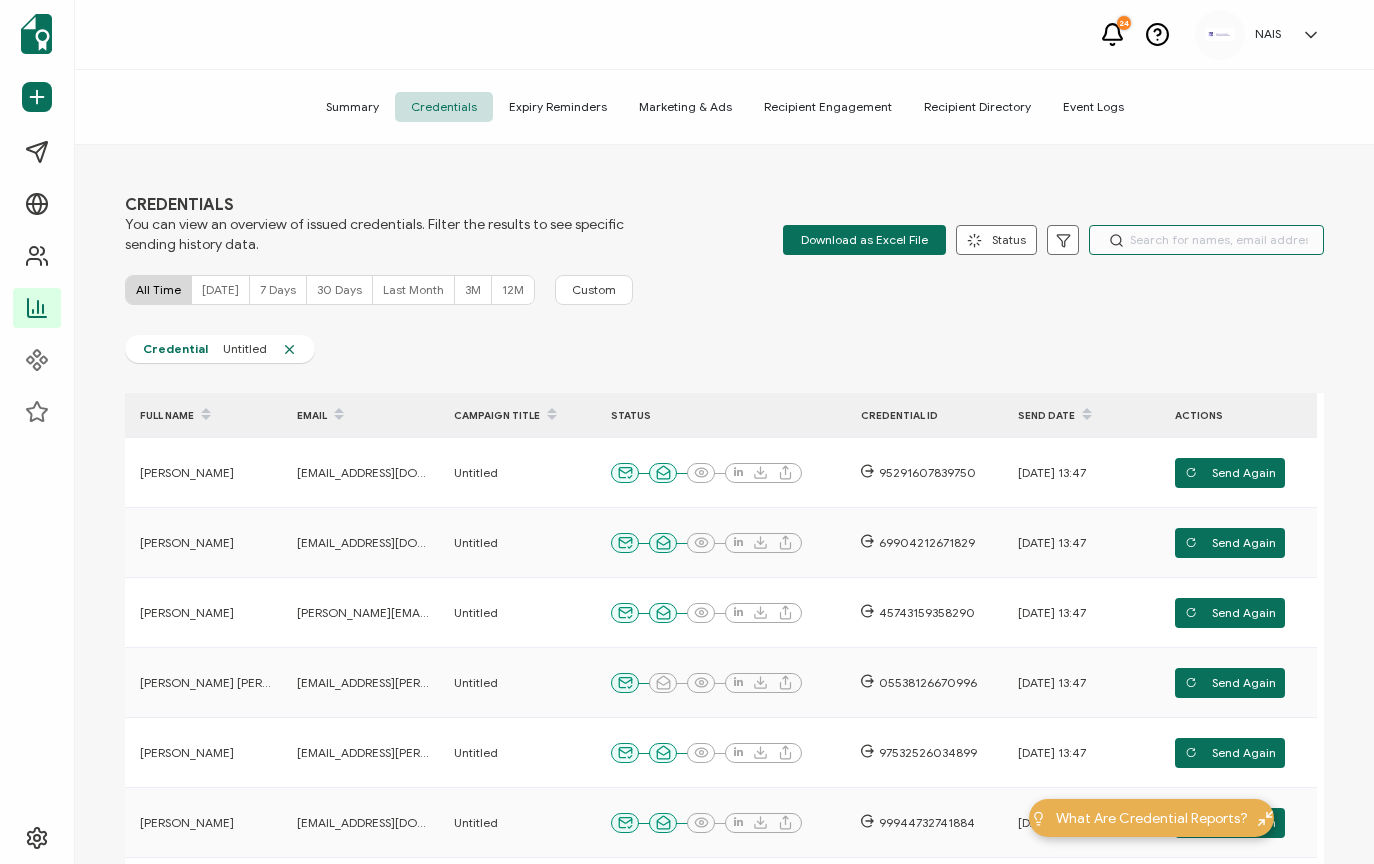 click at bounding box center [1206, 240] 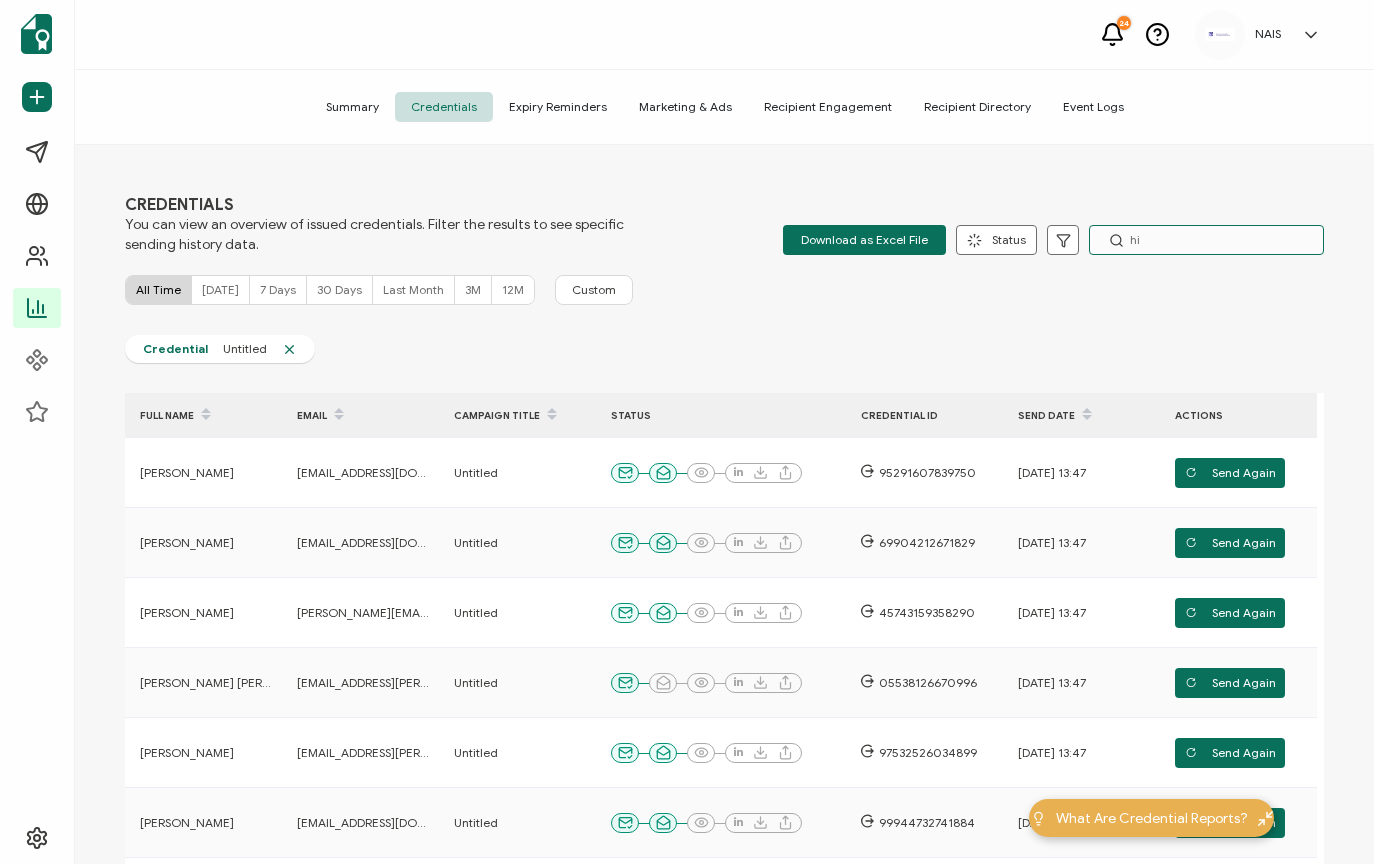 type on "hil" 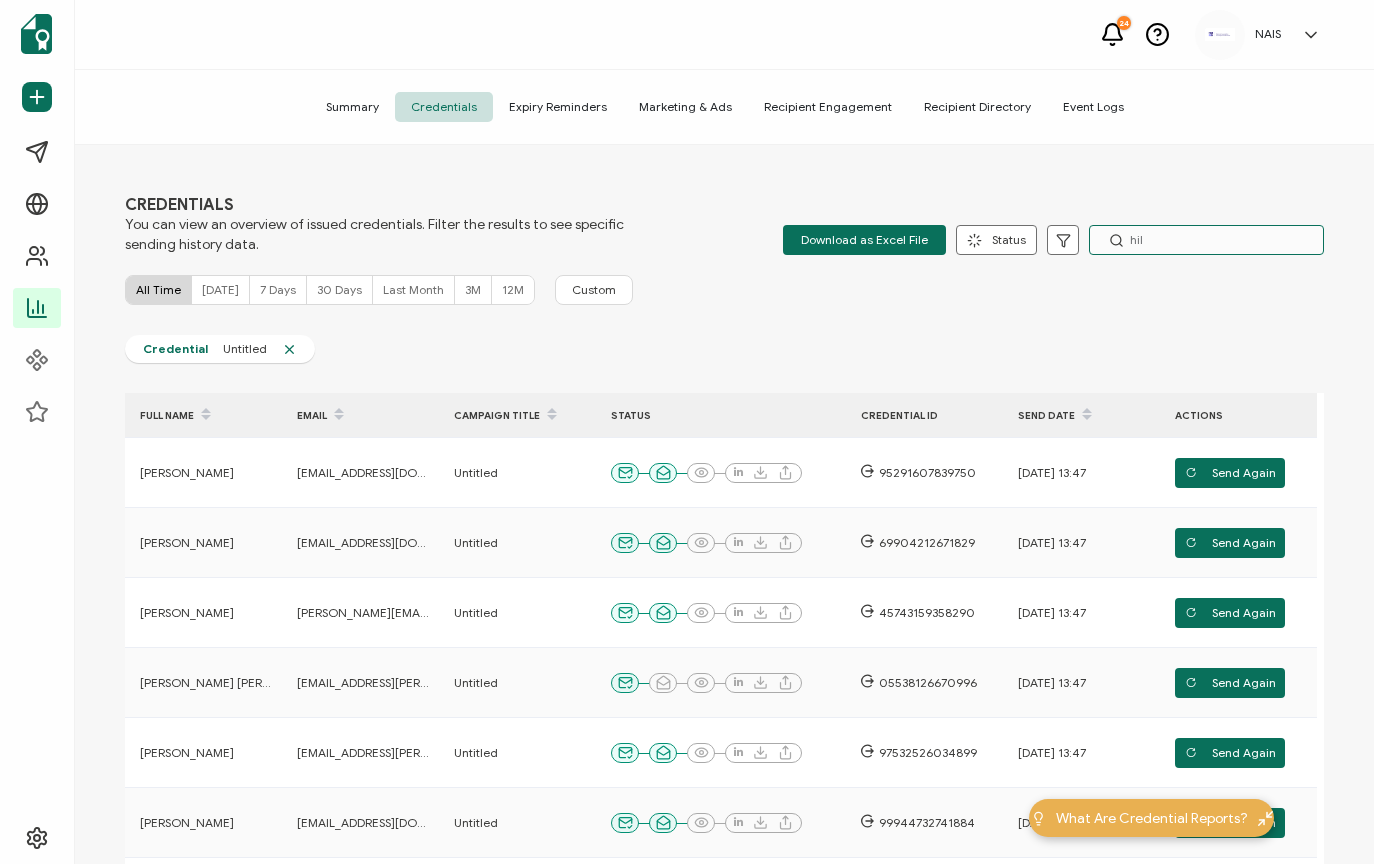 type on "1" 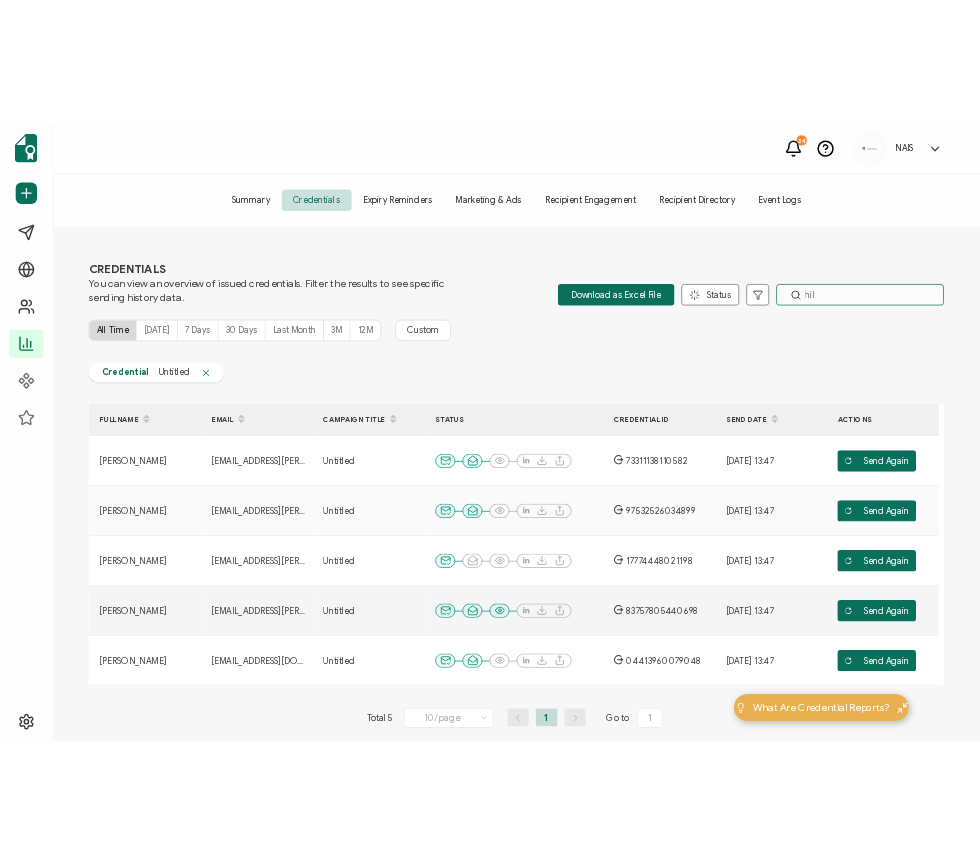 scroll, scrollTop: 91, scrollLeft: 0, axis: vertical 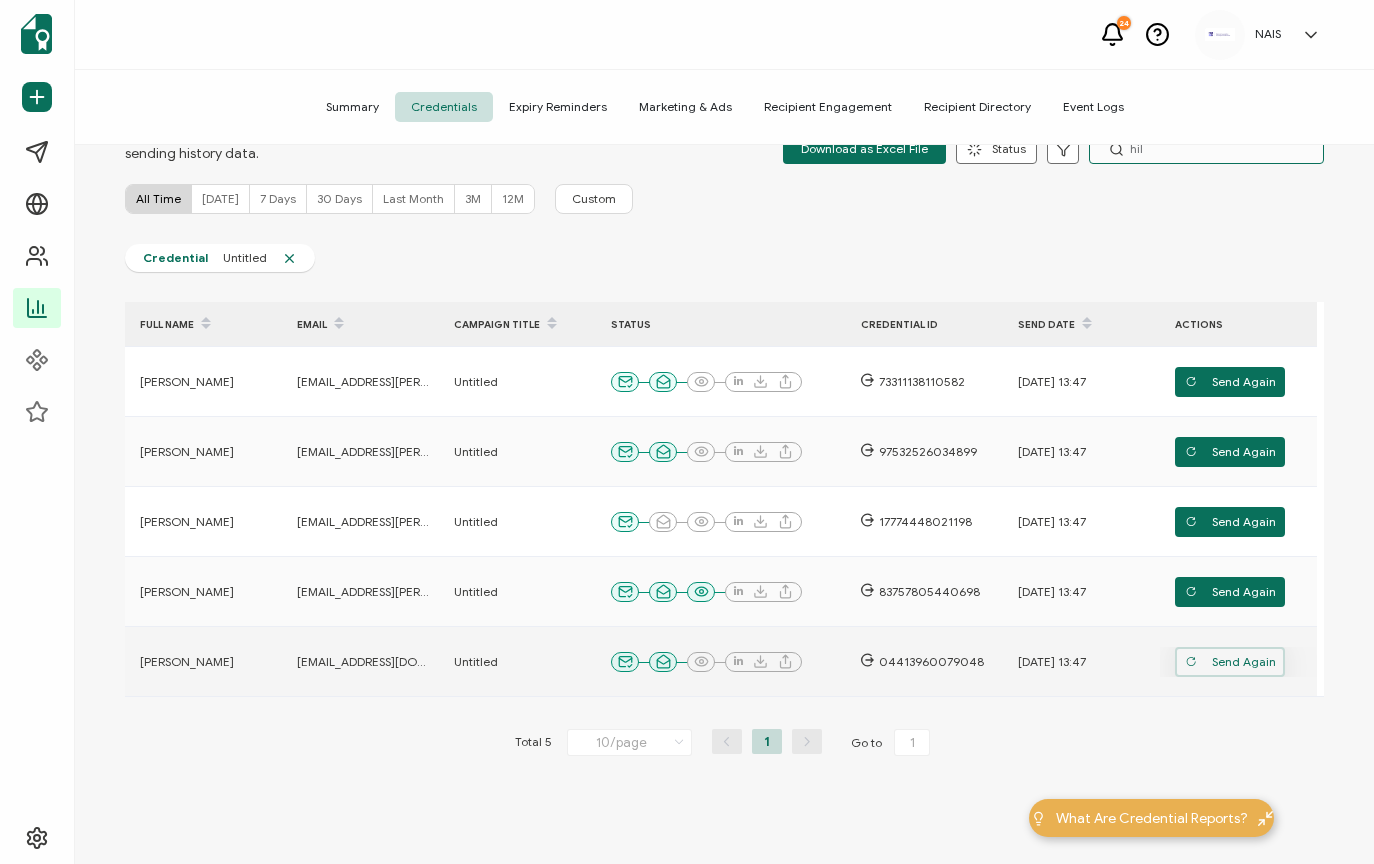 type on "hil" 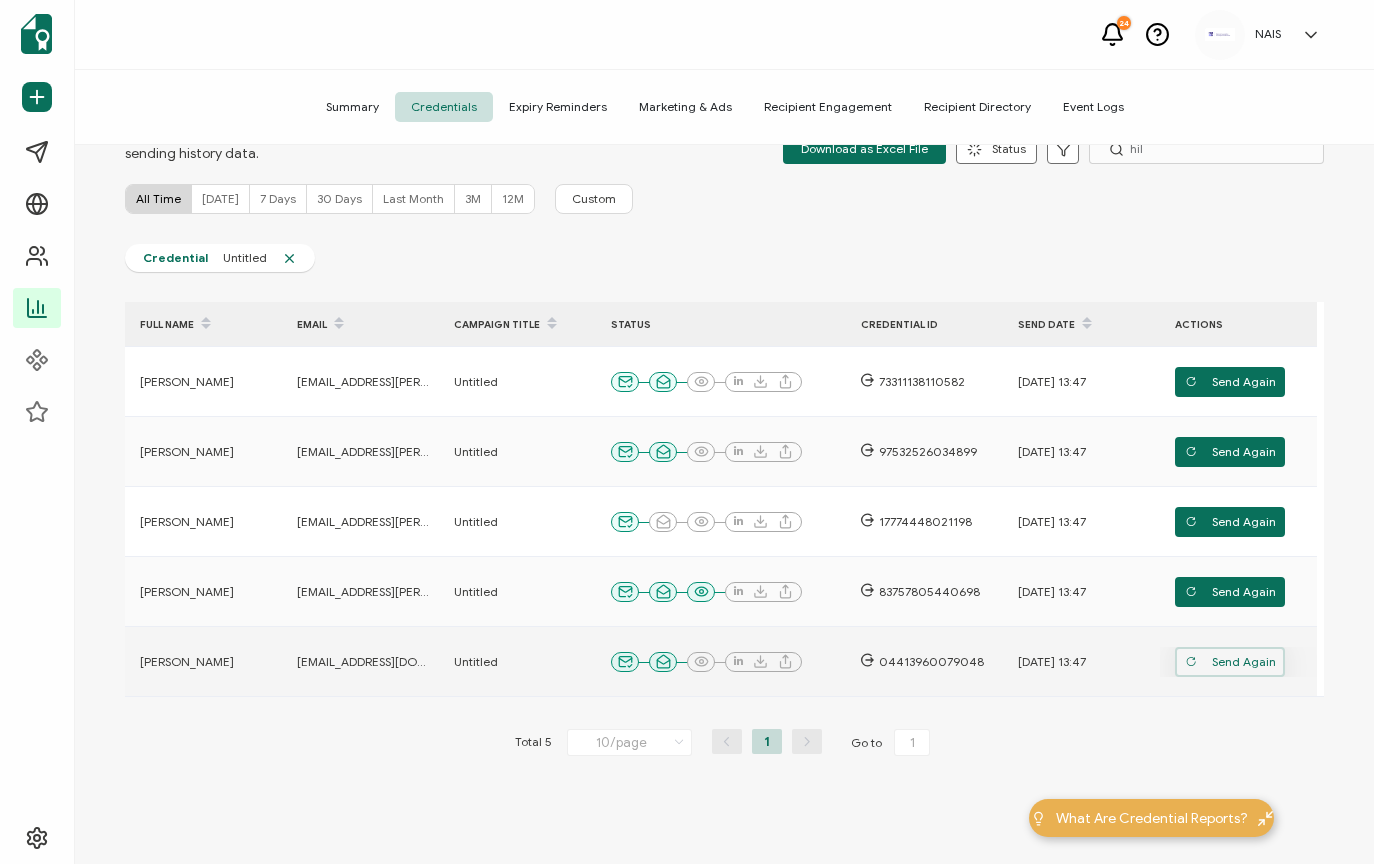 click on "Send Again" at bounding box center (1230, 382) 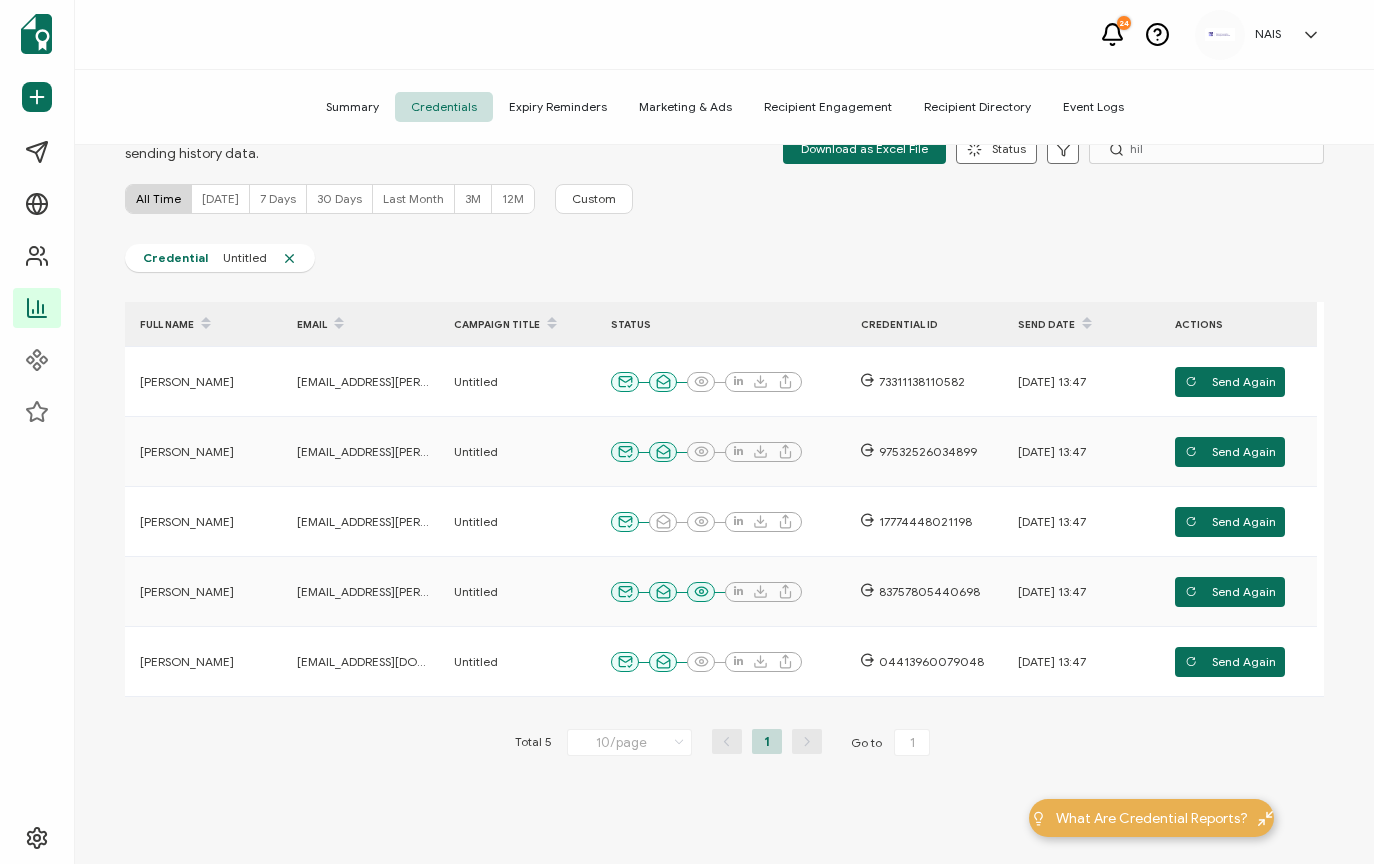 click on "Credential   Untitled" at bounding box center [724, 263] 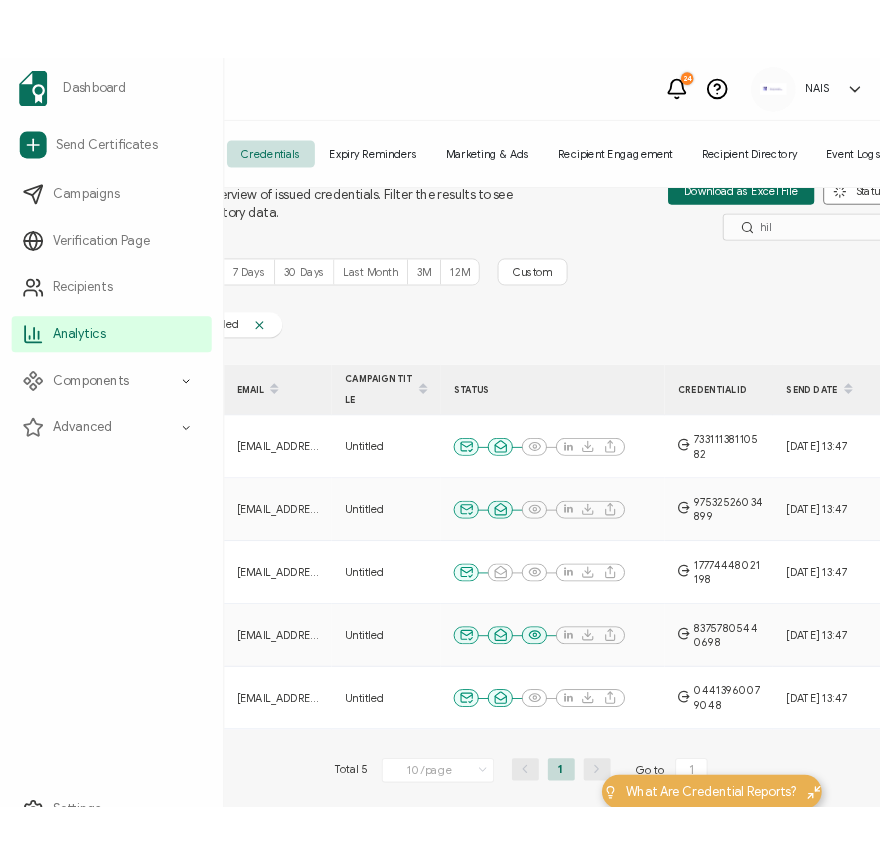 scroll, scrollTop: 111, scrollLeft: 0, axis: vertical 